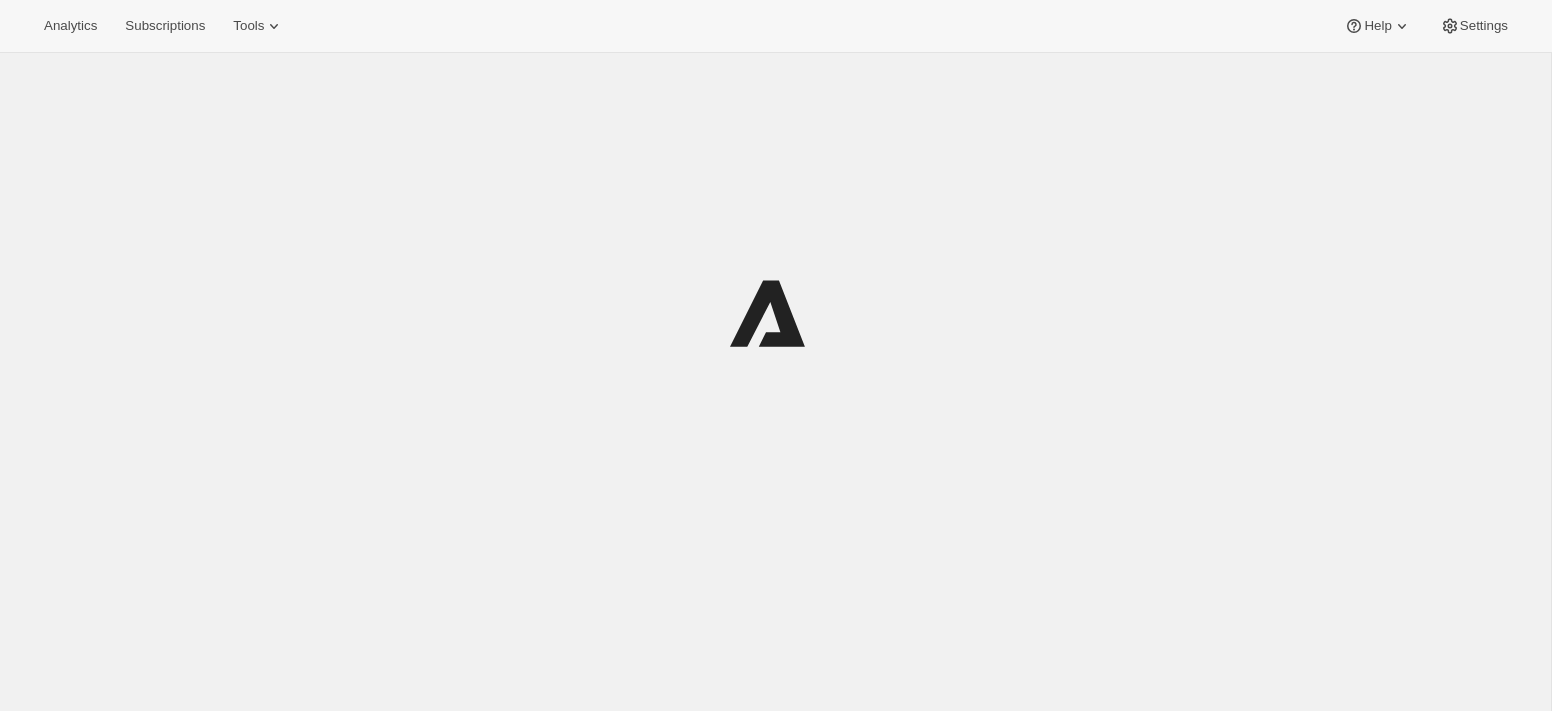 scroll, scrollTop: 0, scrollLeft: 0, axis: both 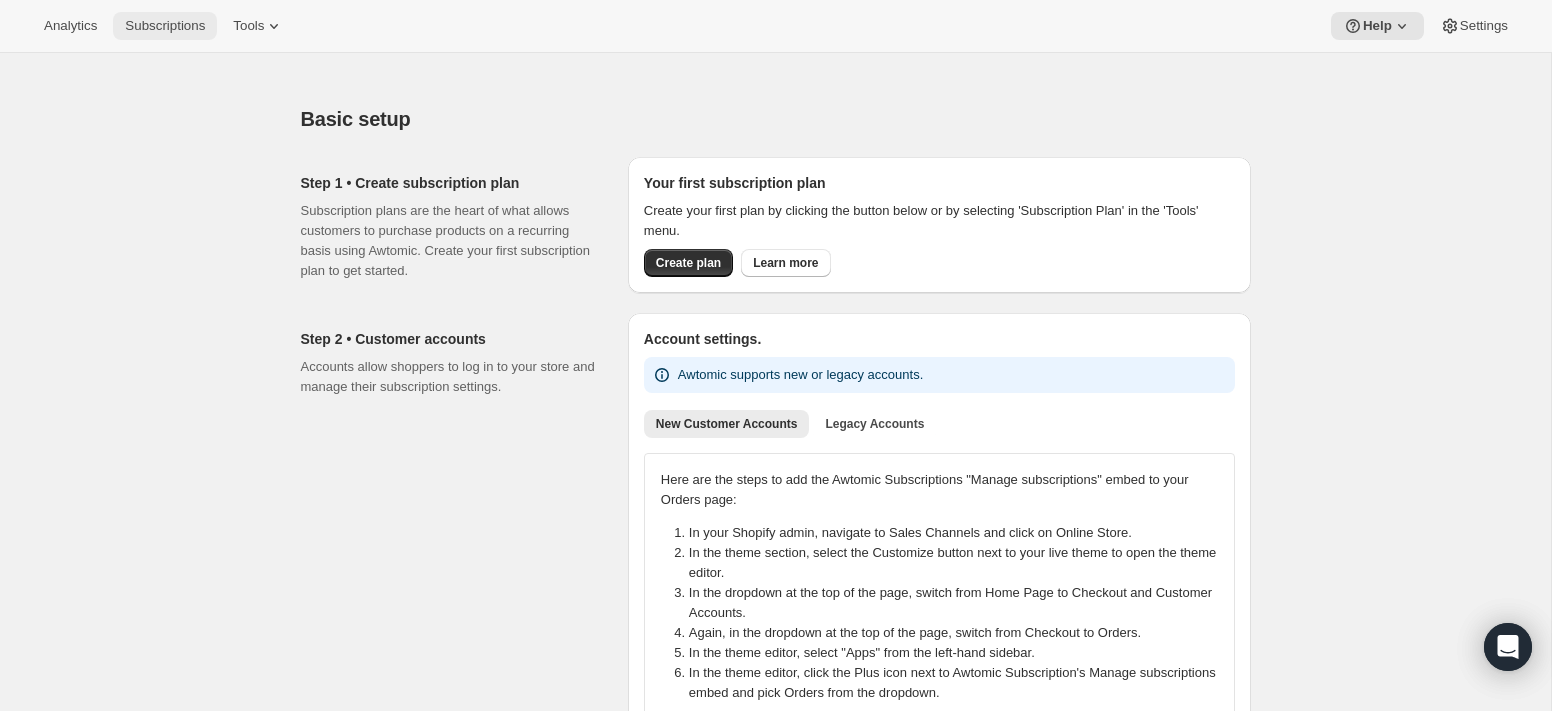 click on "Subscriptions" at bounding box center (165, 26) 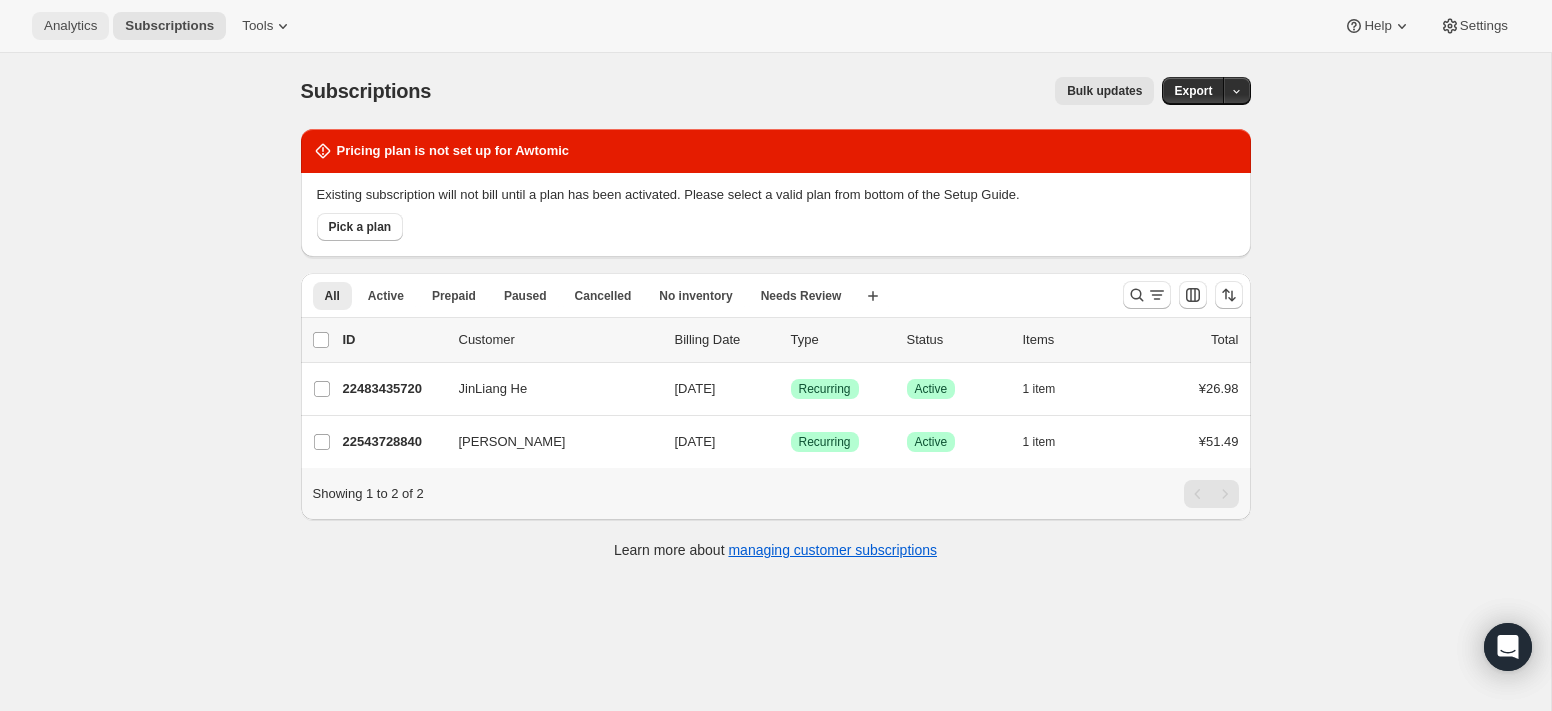 click on "Analytics" at bounding box center [70, 26] 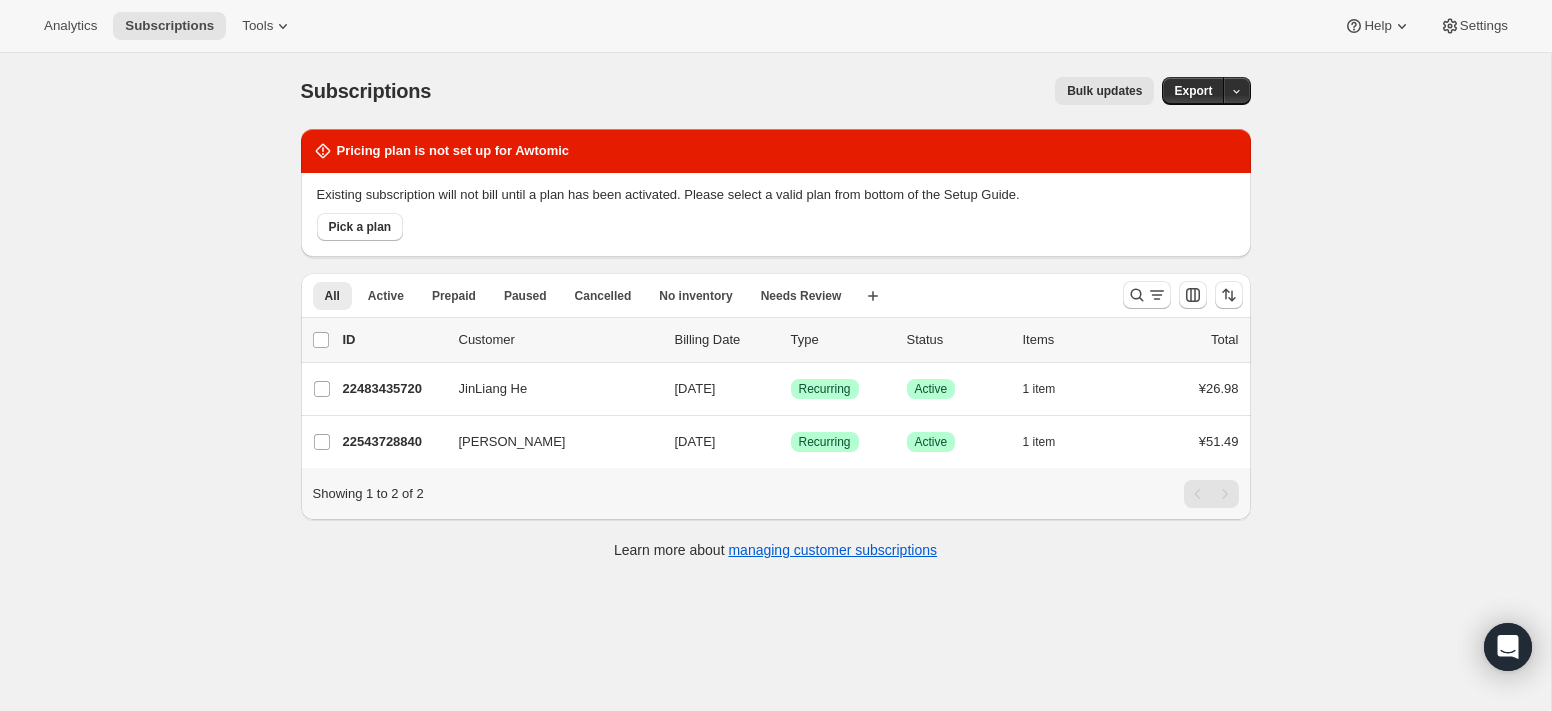 click on "Analytics Subscriptions Tools Help Settings" at bounding box center [776, 26] 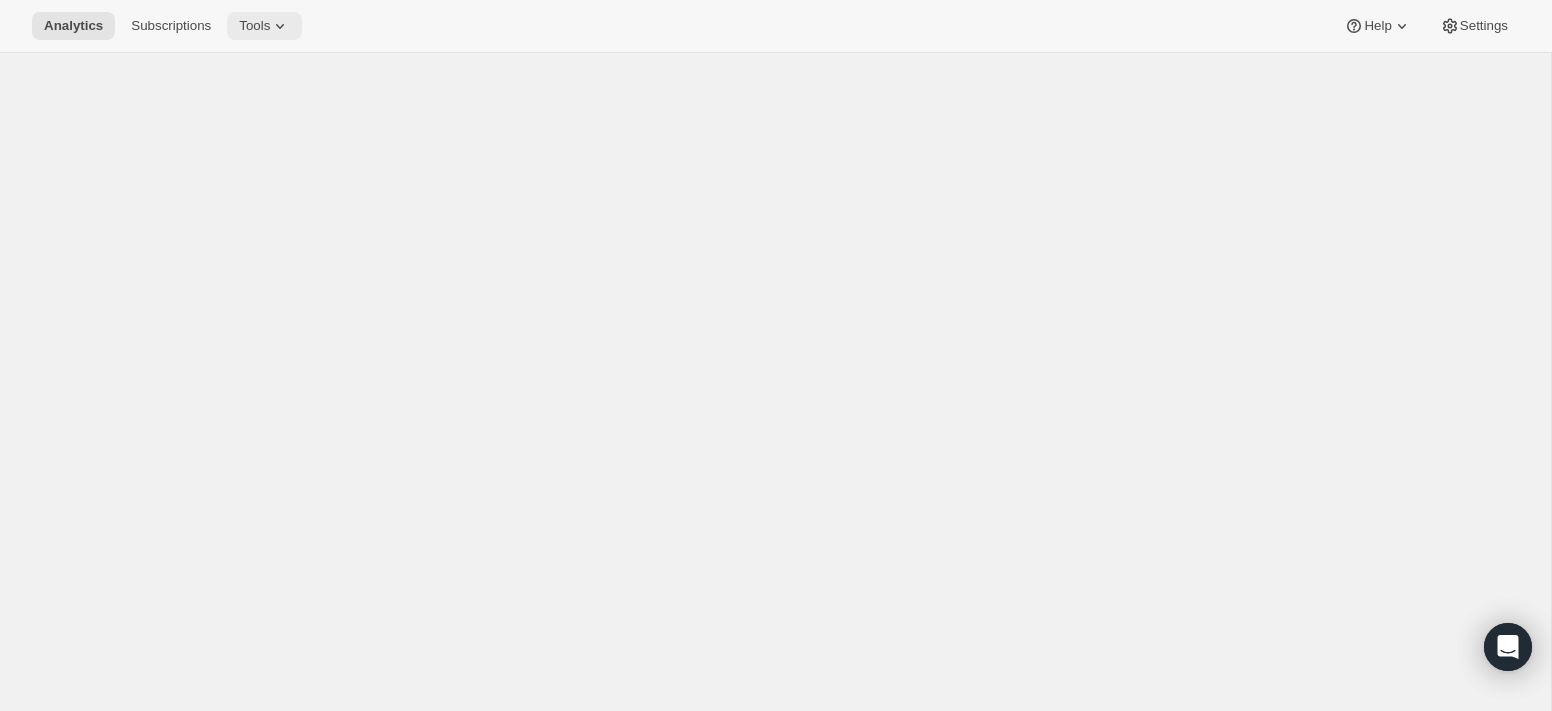 click on "Tools" at bounding box center (264, 26) 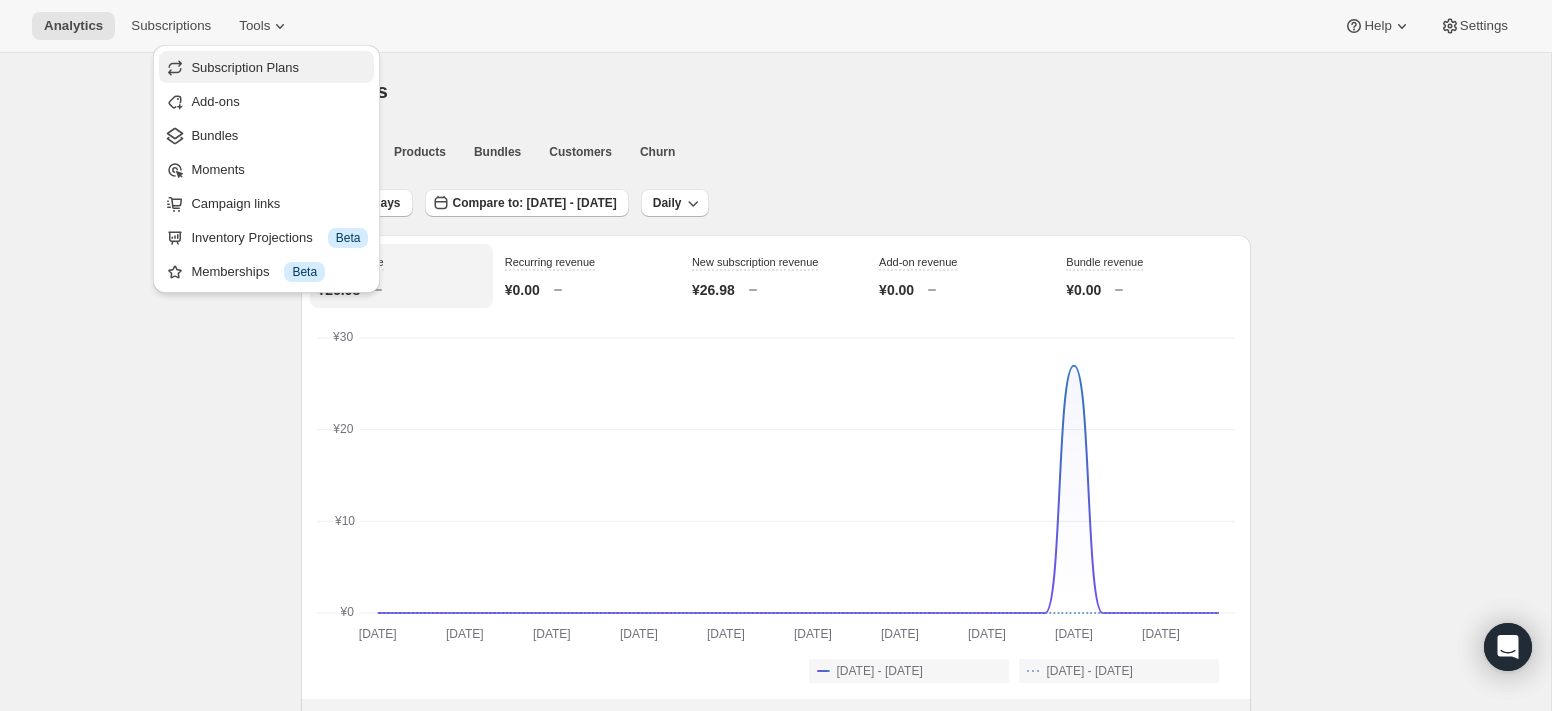 click on "Subscription Plans" at bounding box center (266, 67) 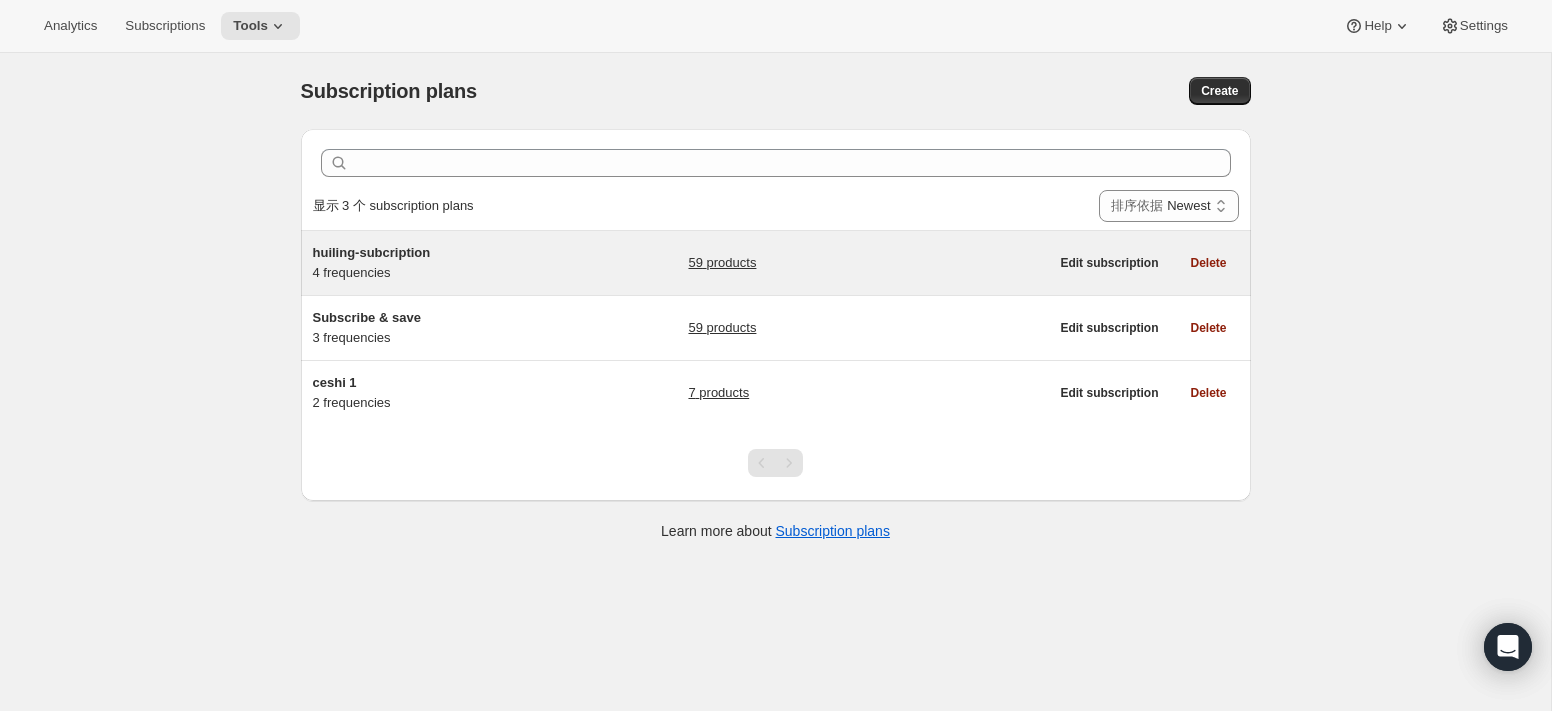 click on "huiling-subcription" at bounding box center [438, 253] 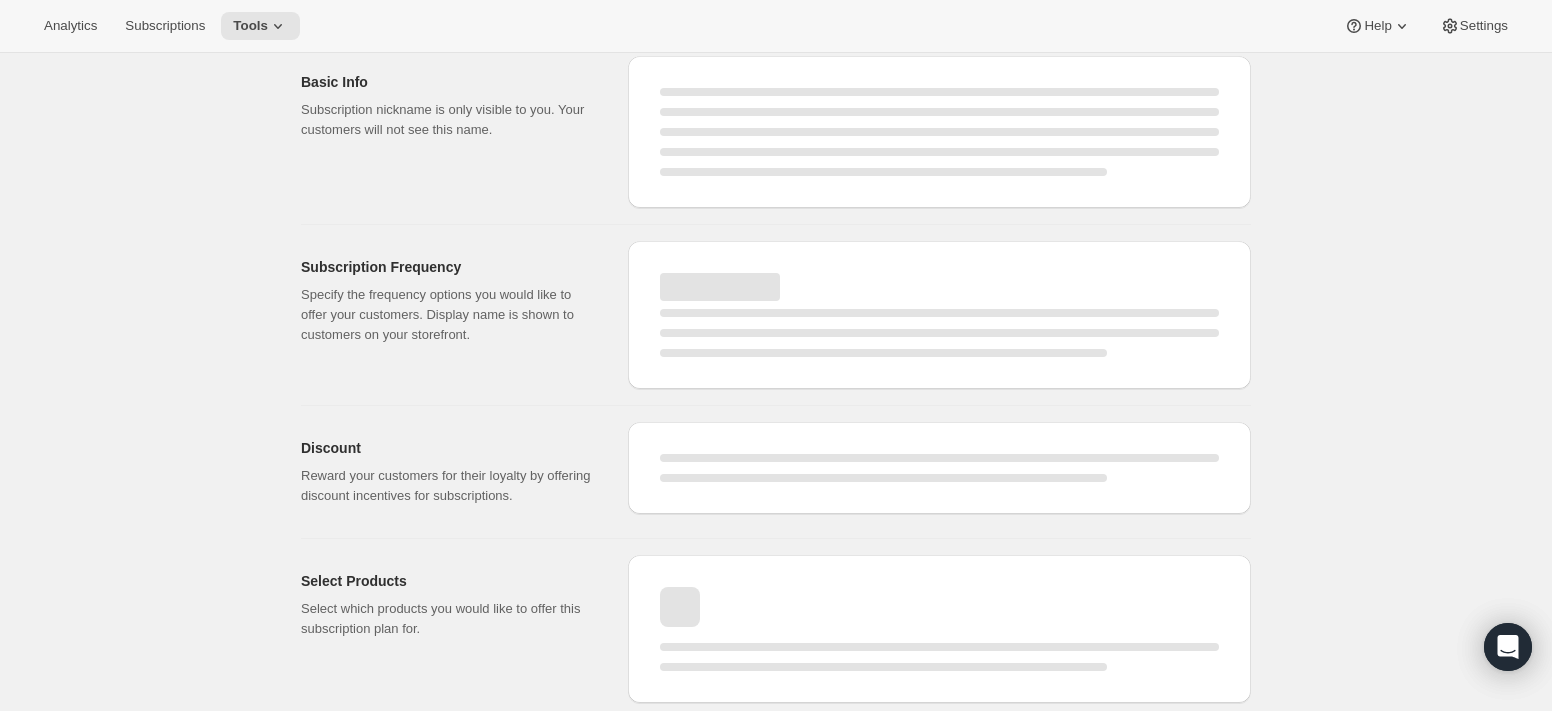 select on "WEEK" 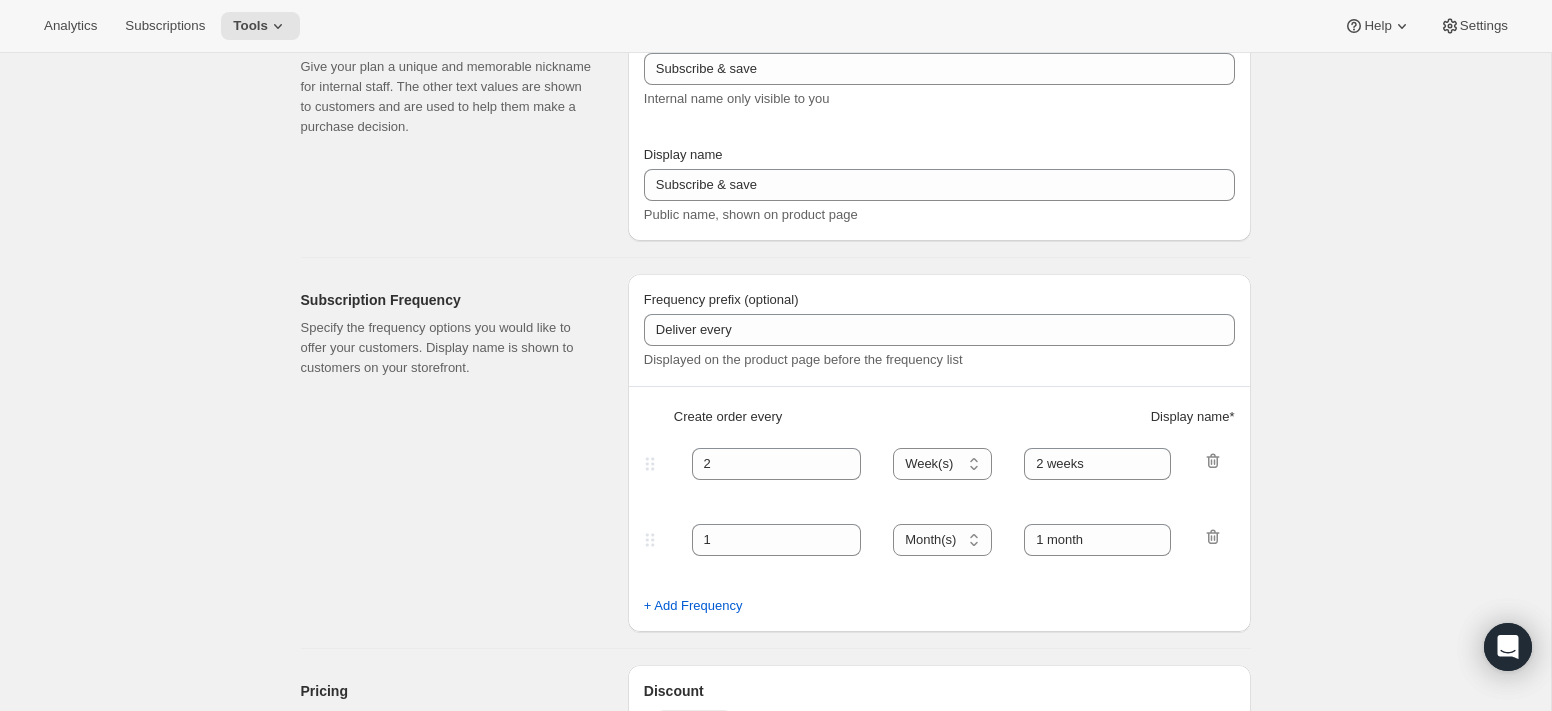 scroll, scrollTop: 504, scrollLeft: 0, axis: vertical 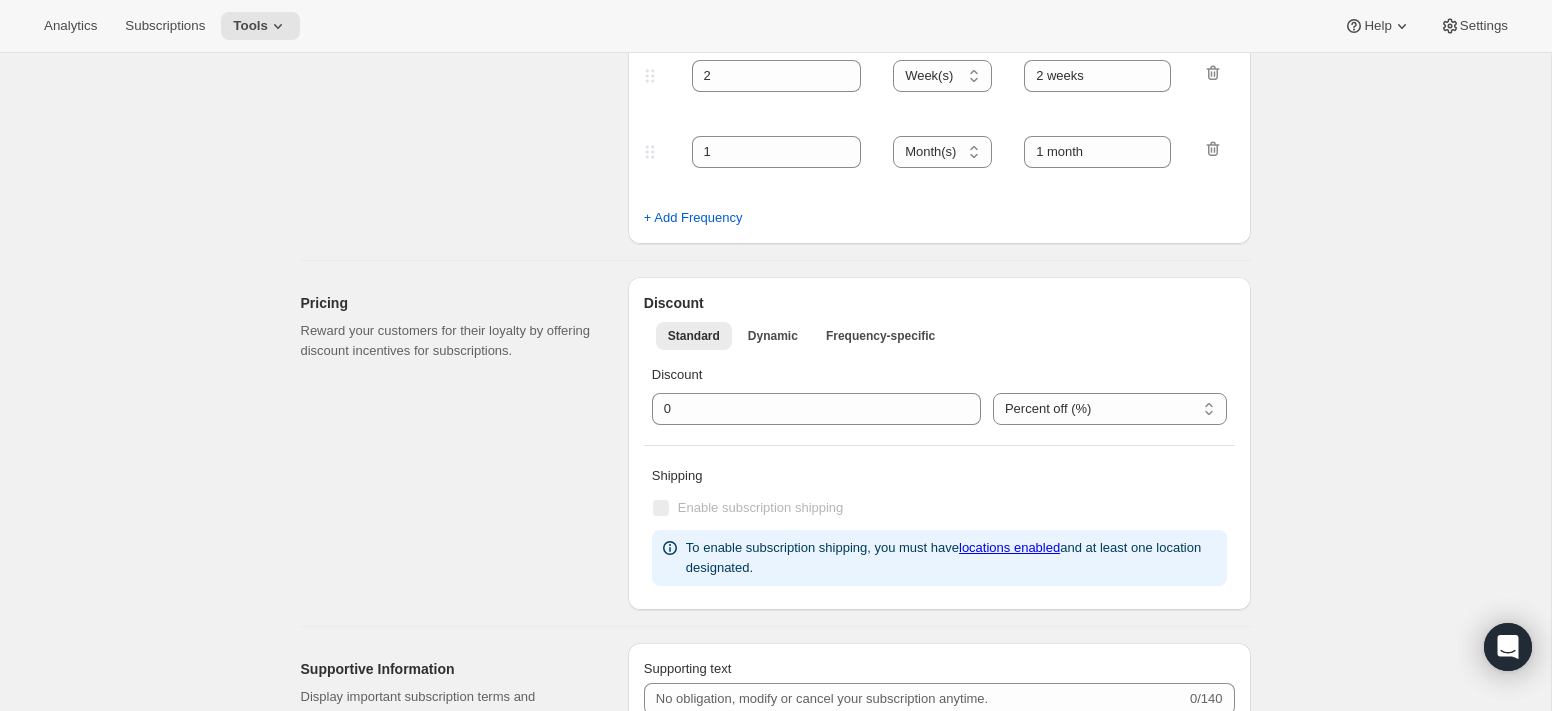 type on "huiling-subcription" 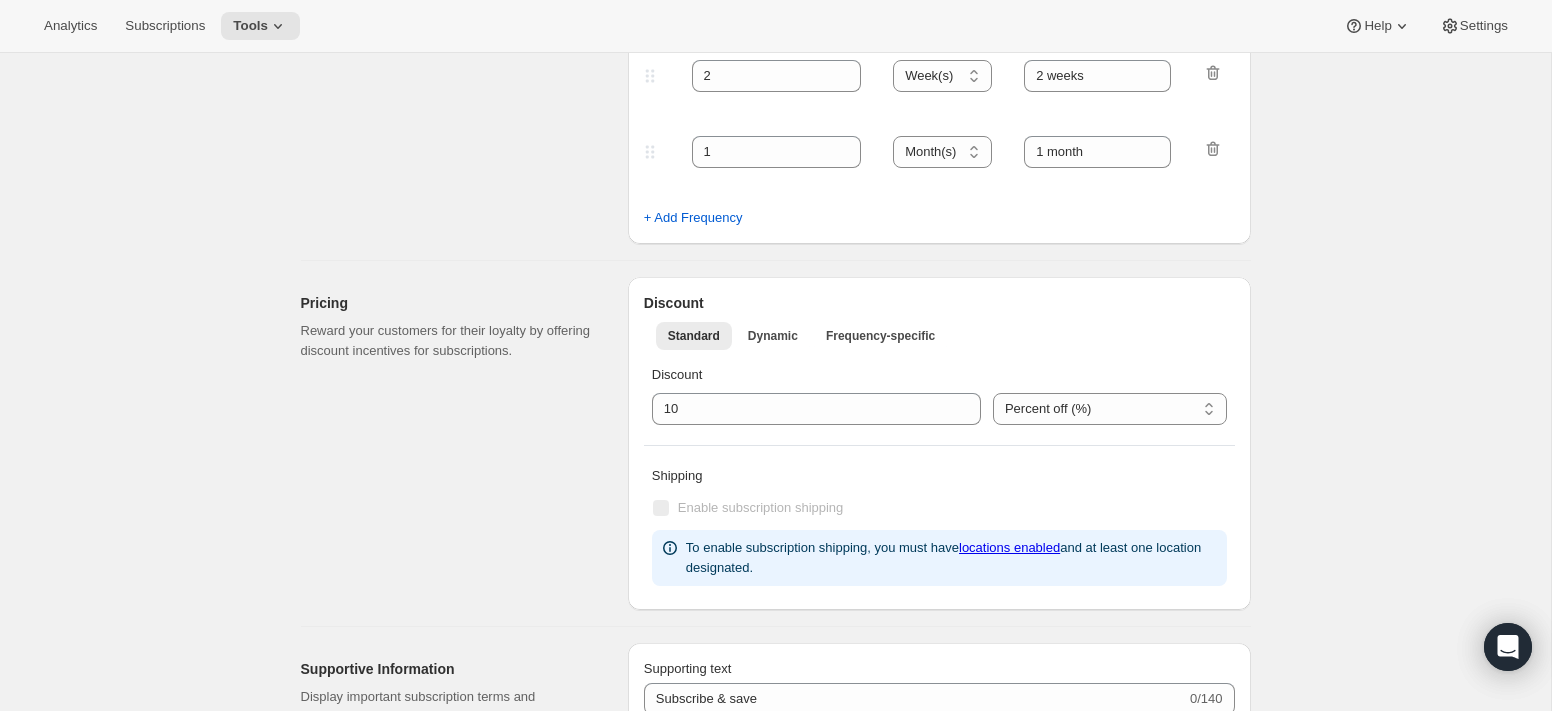 select on "MONTH" 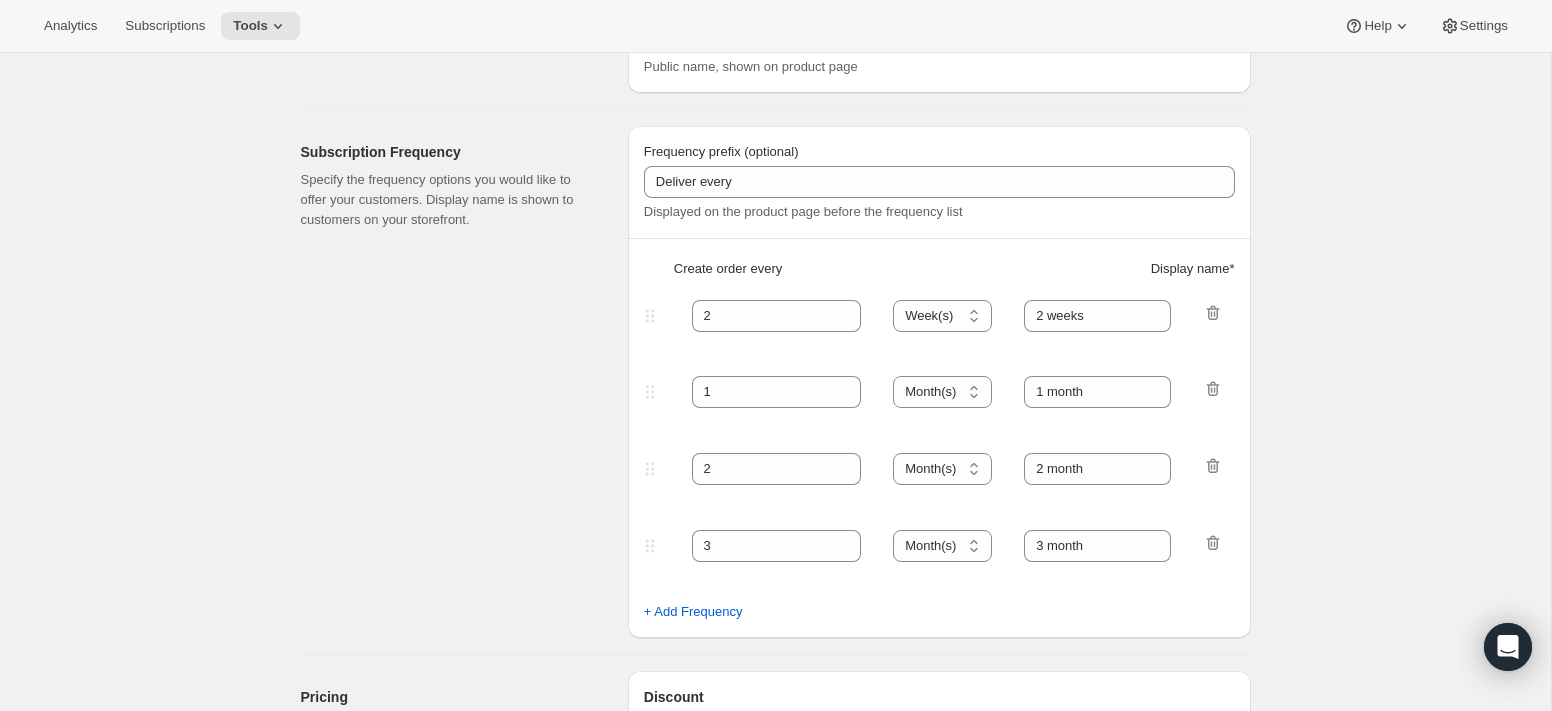 scroll, scrollTop: 245, scrollLeft: 0, axis: vertical 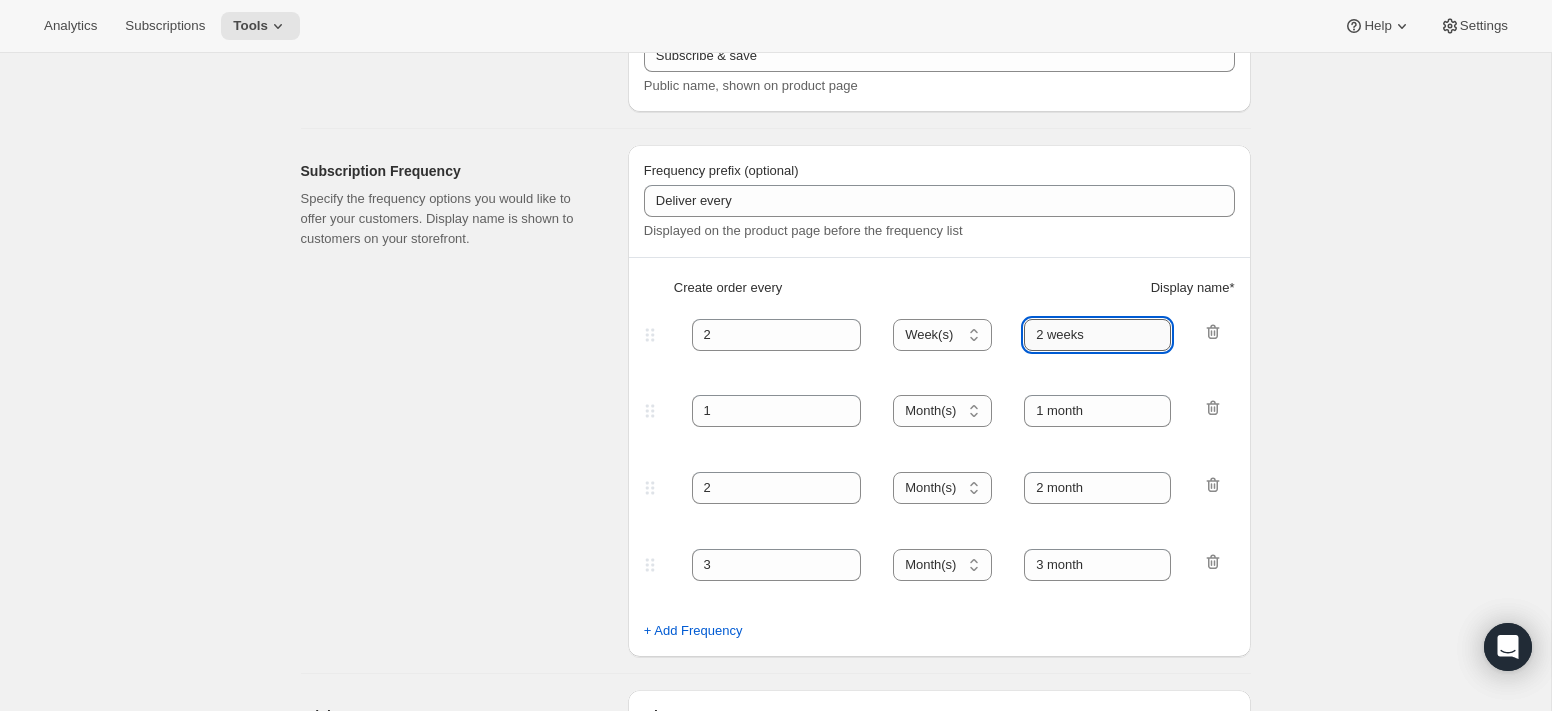 click on "2 weeks" at bounding box center [1097, 335] 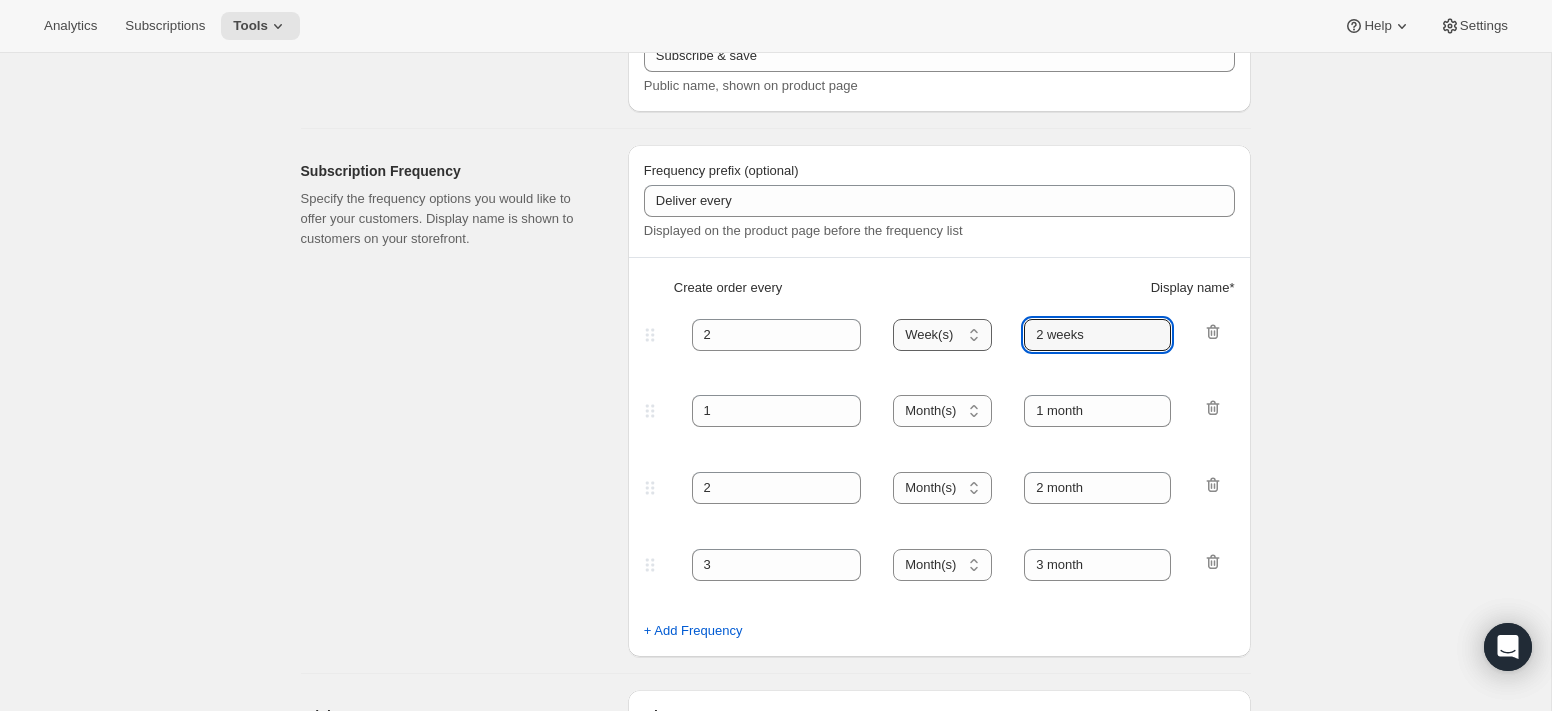click on "Day(s) Week(s) Month(s) Year(s)" at bounding box center [942, 335] 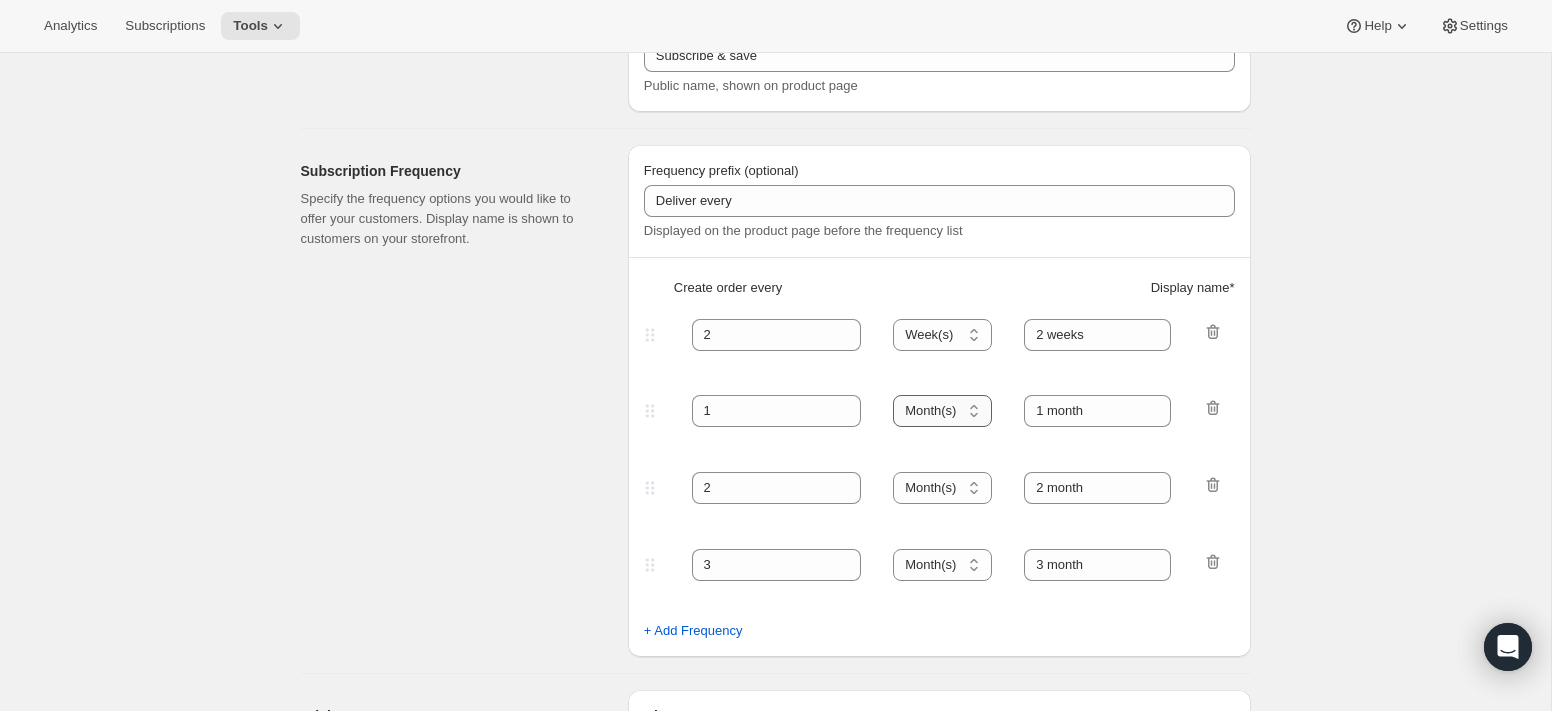 click on "Day(s) Week(s) Month(s) Year(s)" at bounding box center (942, 411) 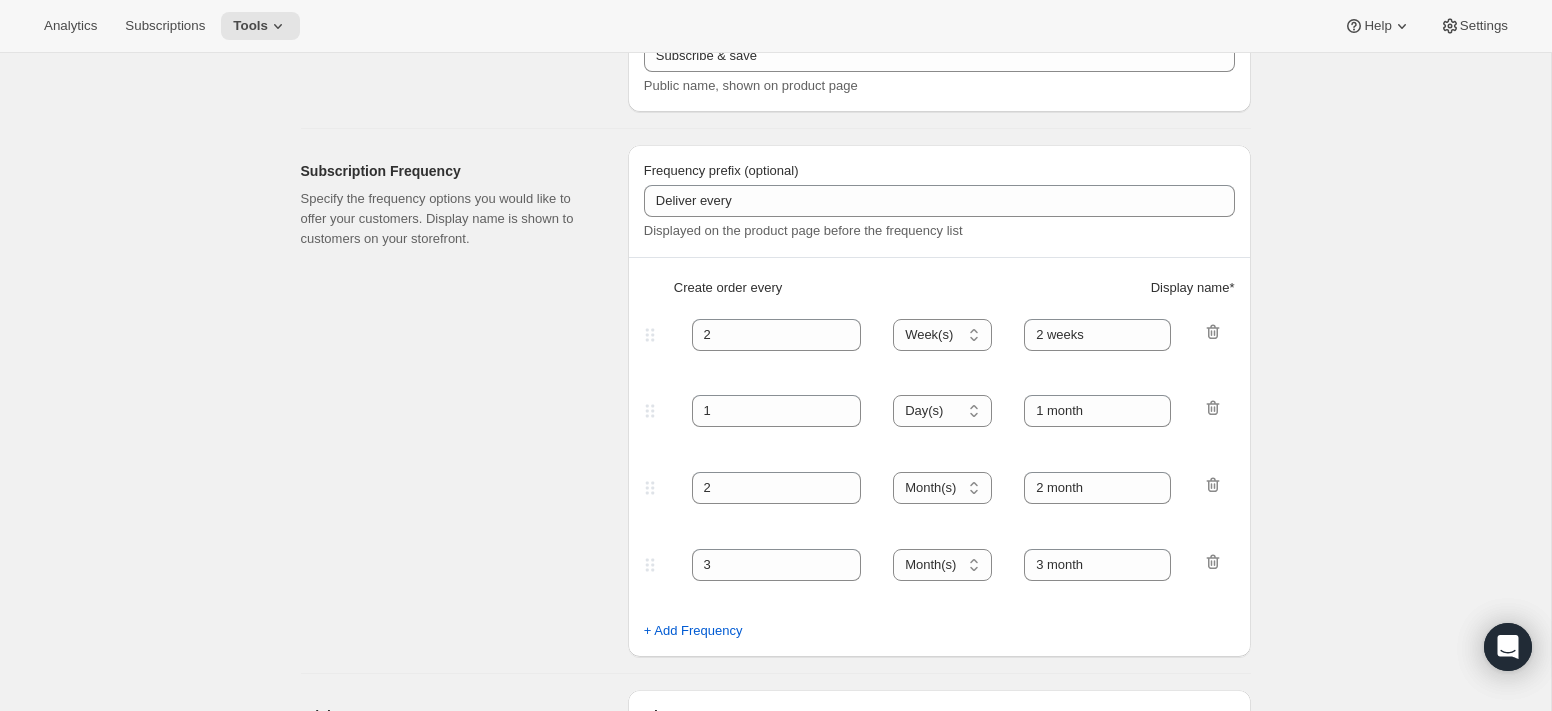 click on "1 Day(s) Week(s) Month(s) Year(s) Day(s) 1 month" at bounding box center (939, 429) 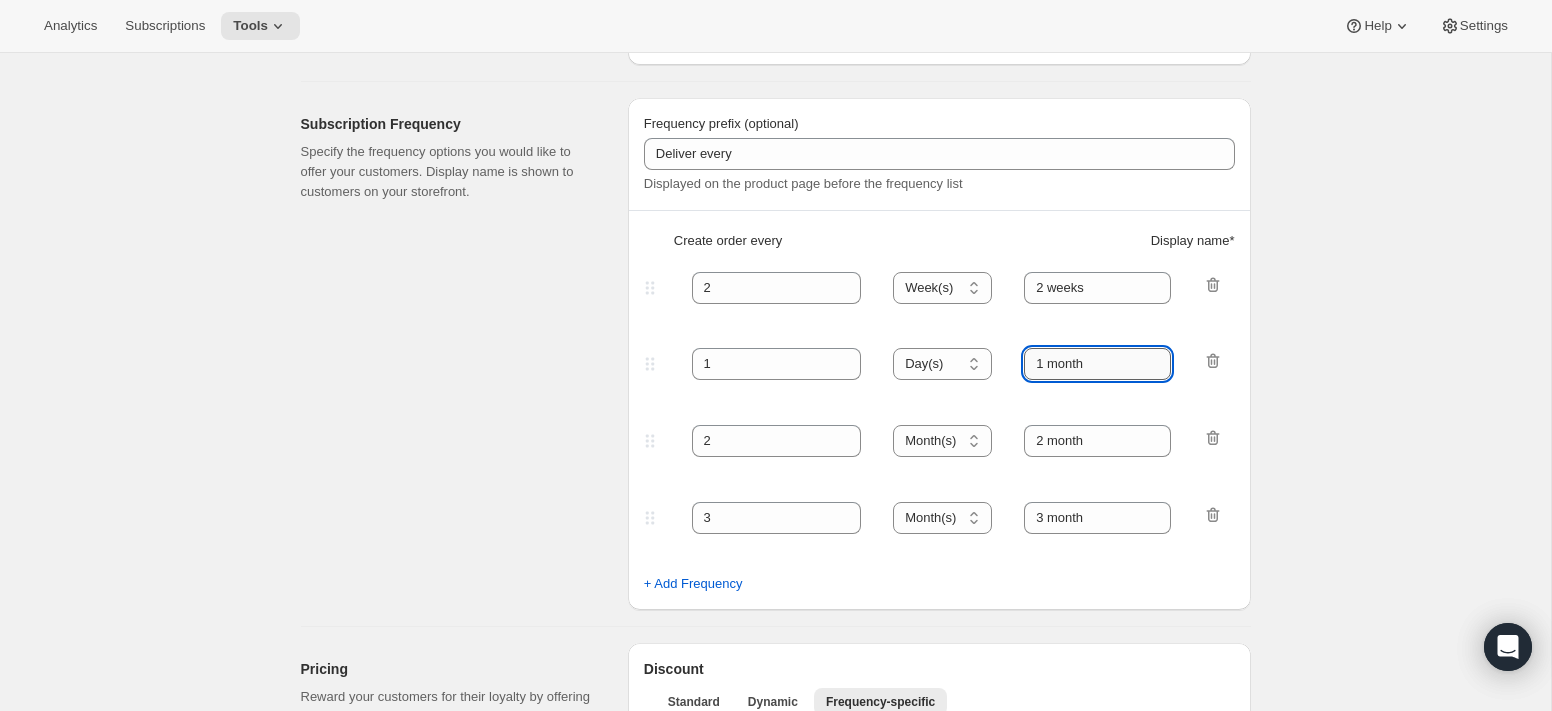 drag, startPoint x: 1050, startPoint y: 364, endPoint x: 1141, endPoint y: 364, distance: 91 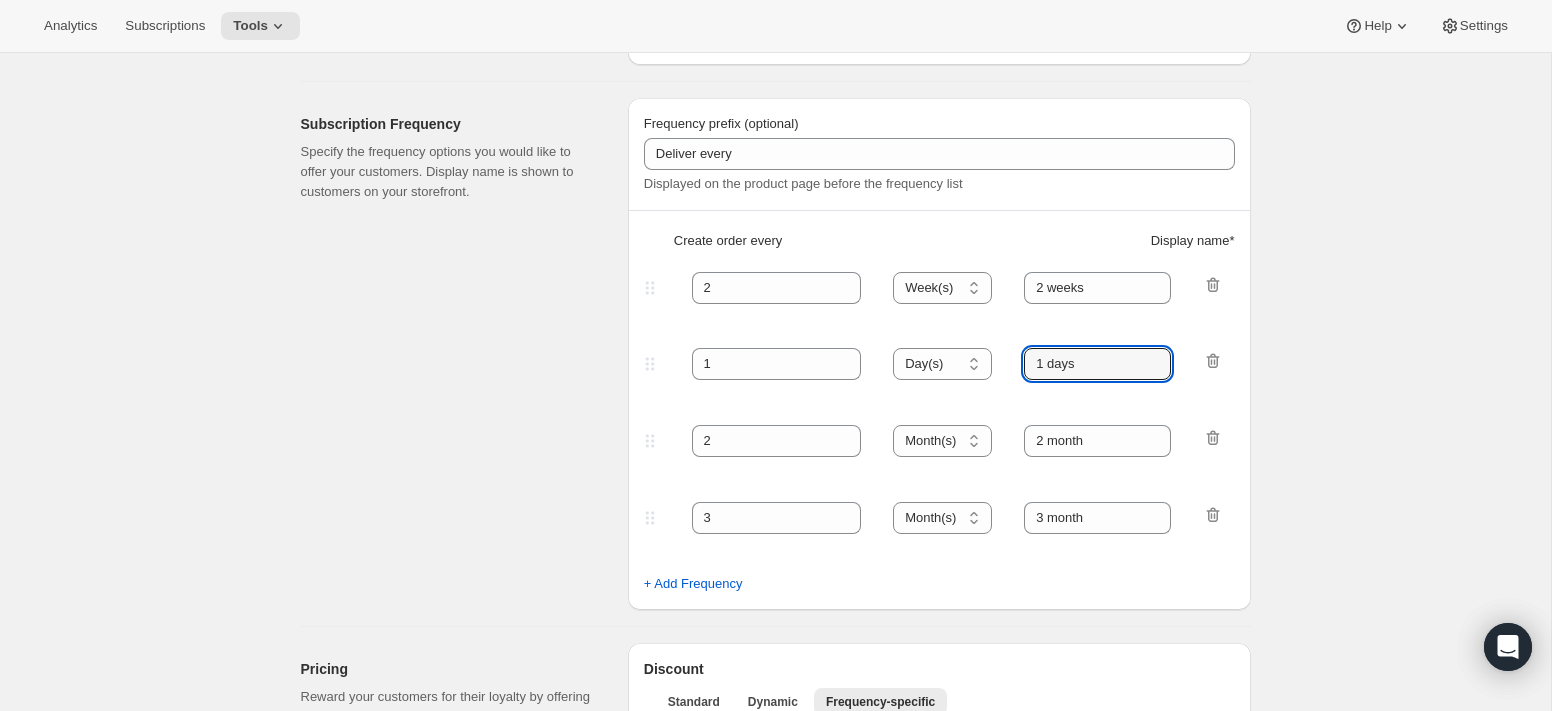 type on "1 days" 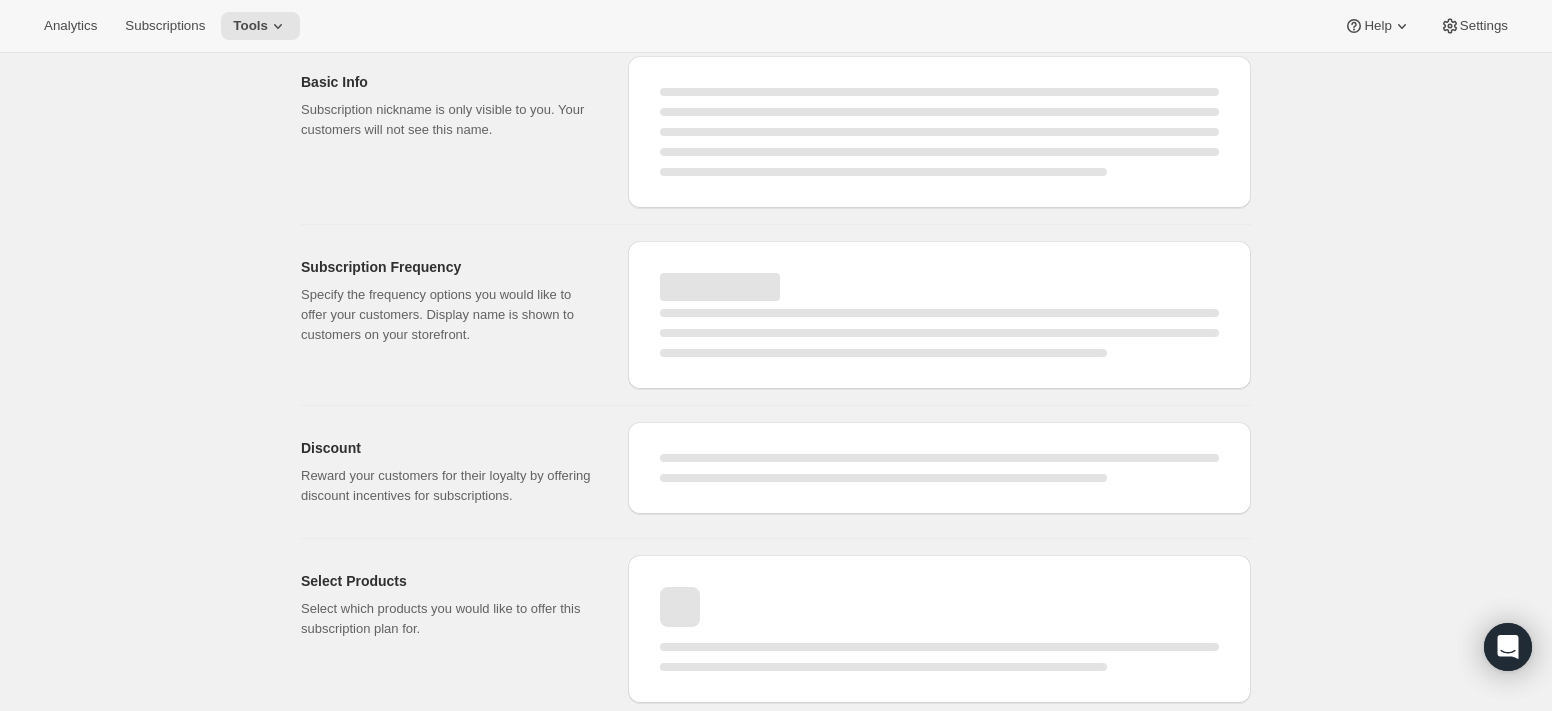 select on "WEEK" 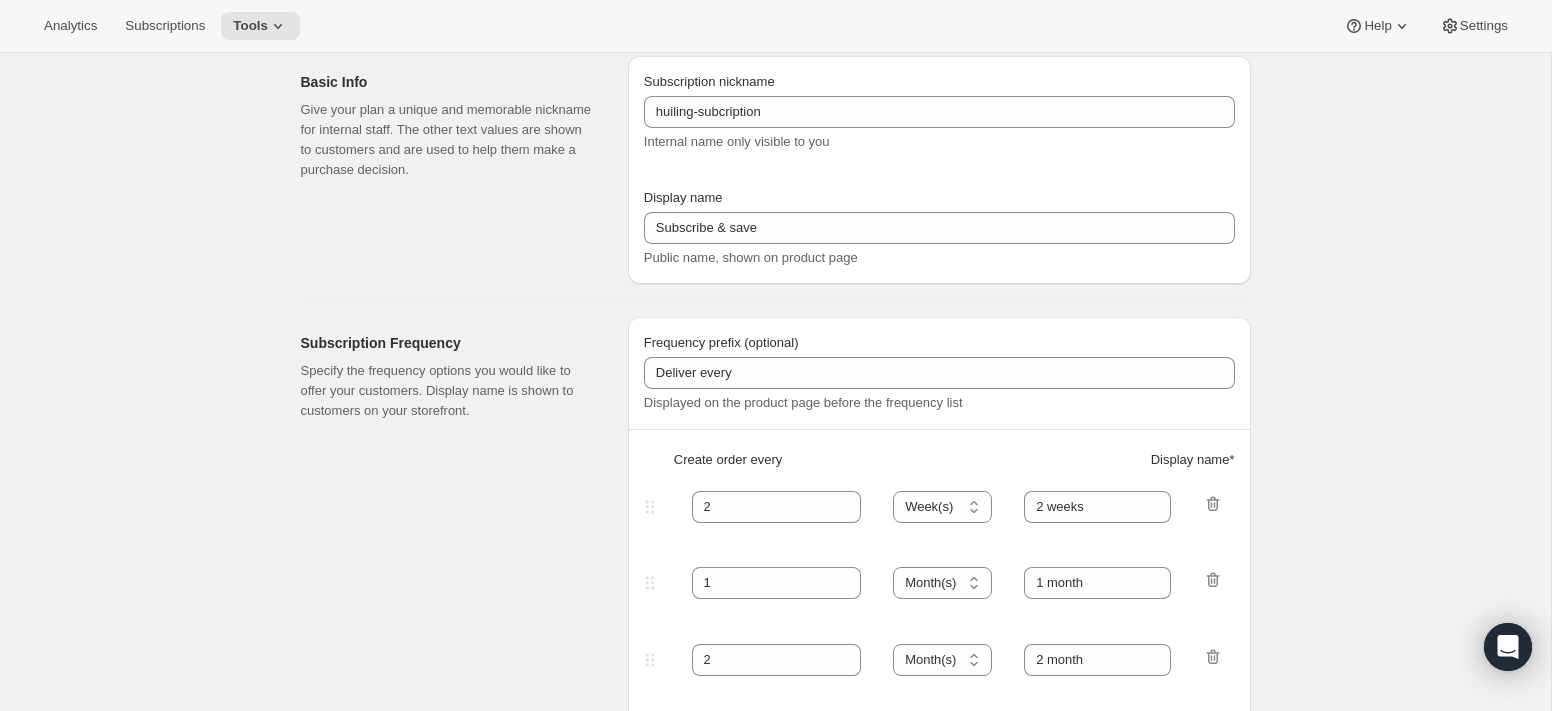 scroll, scrollTop: 292, scrollLeft: 0, axis: vertical 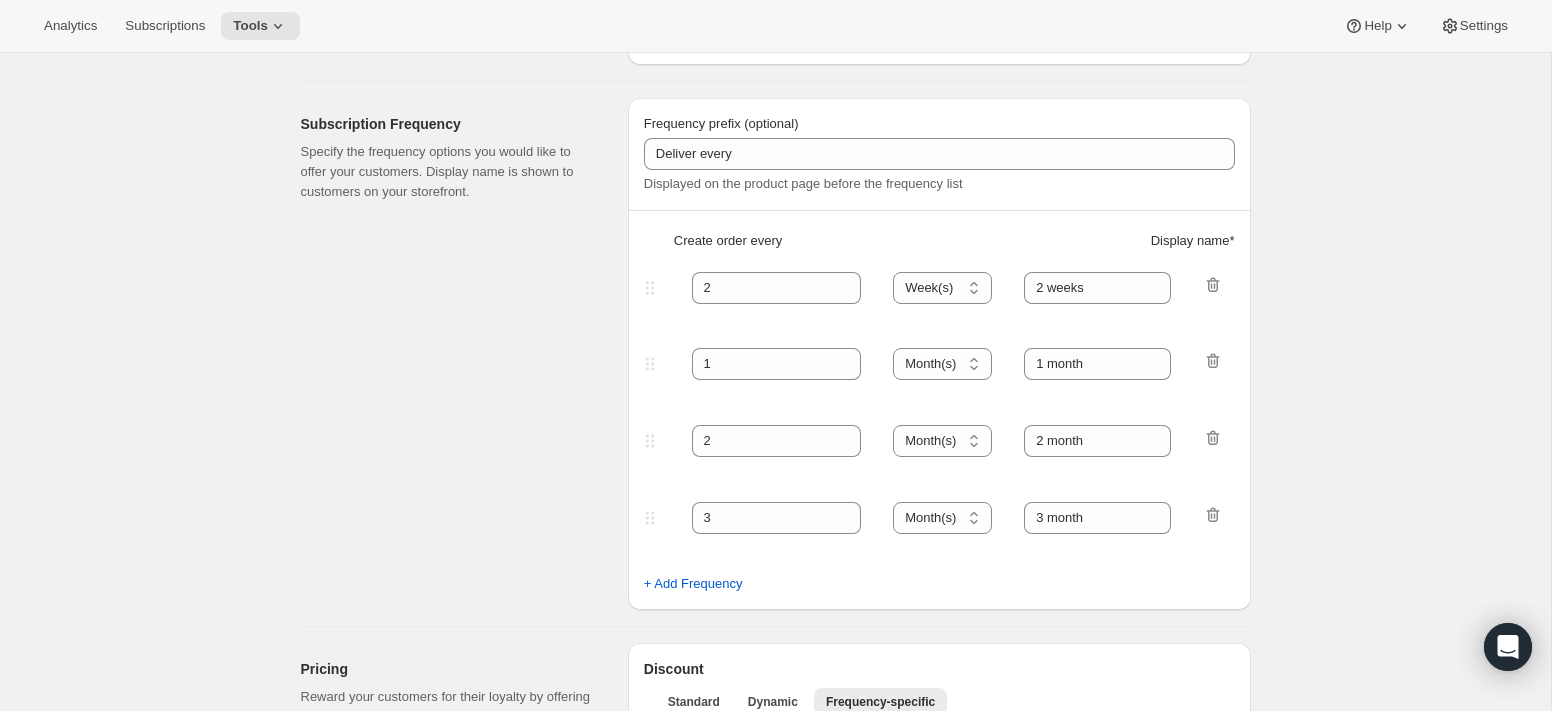 type on "1 days" 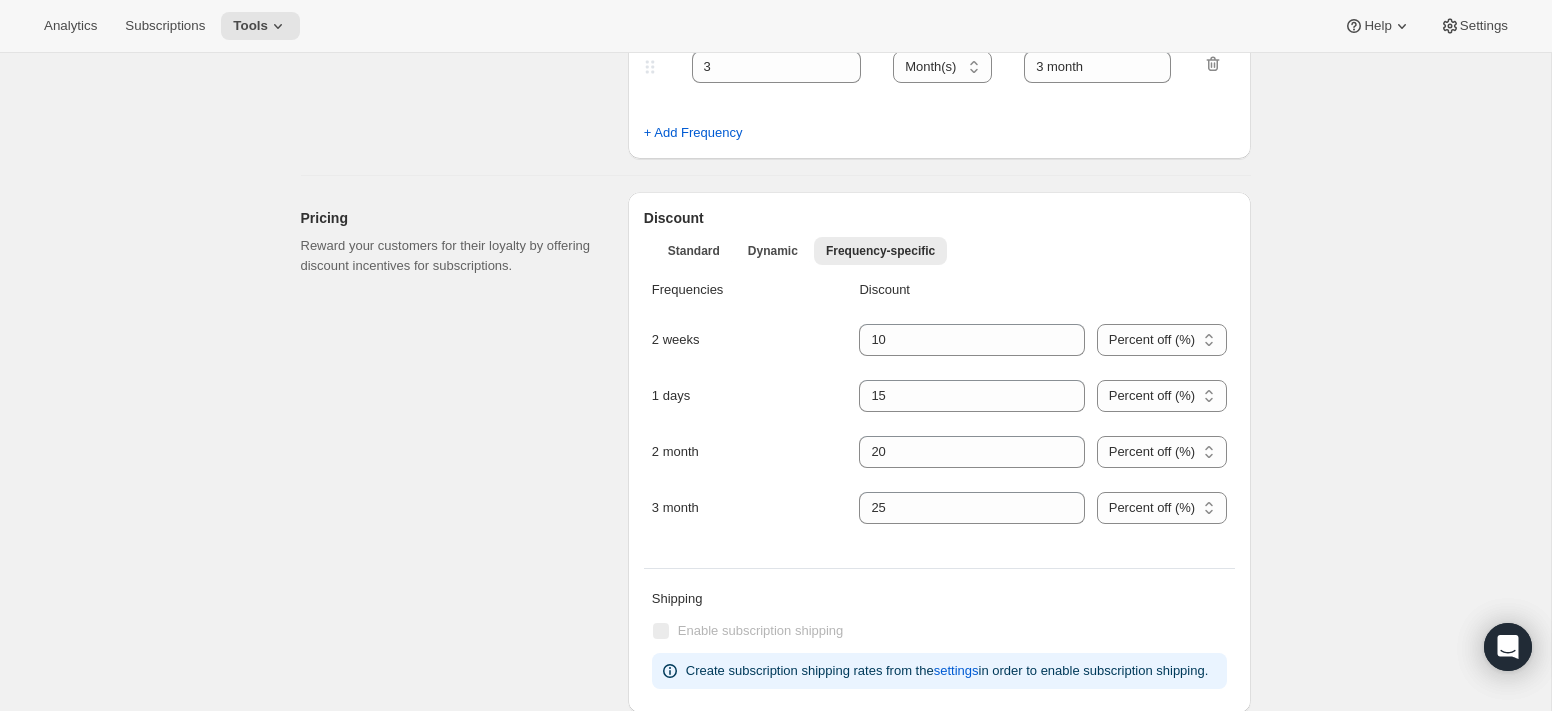scroll, scrollTop: 1673, scrollLeft: 0, axis: vertical 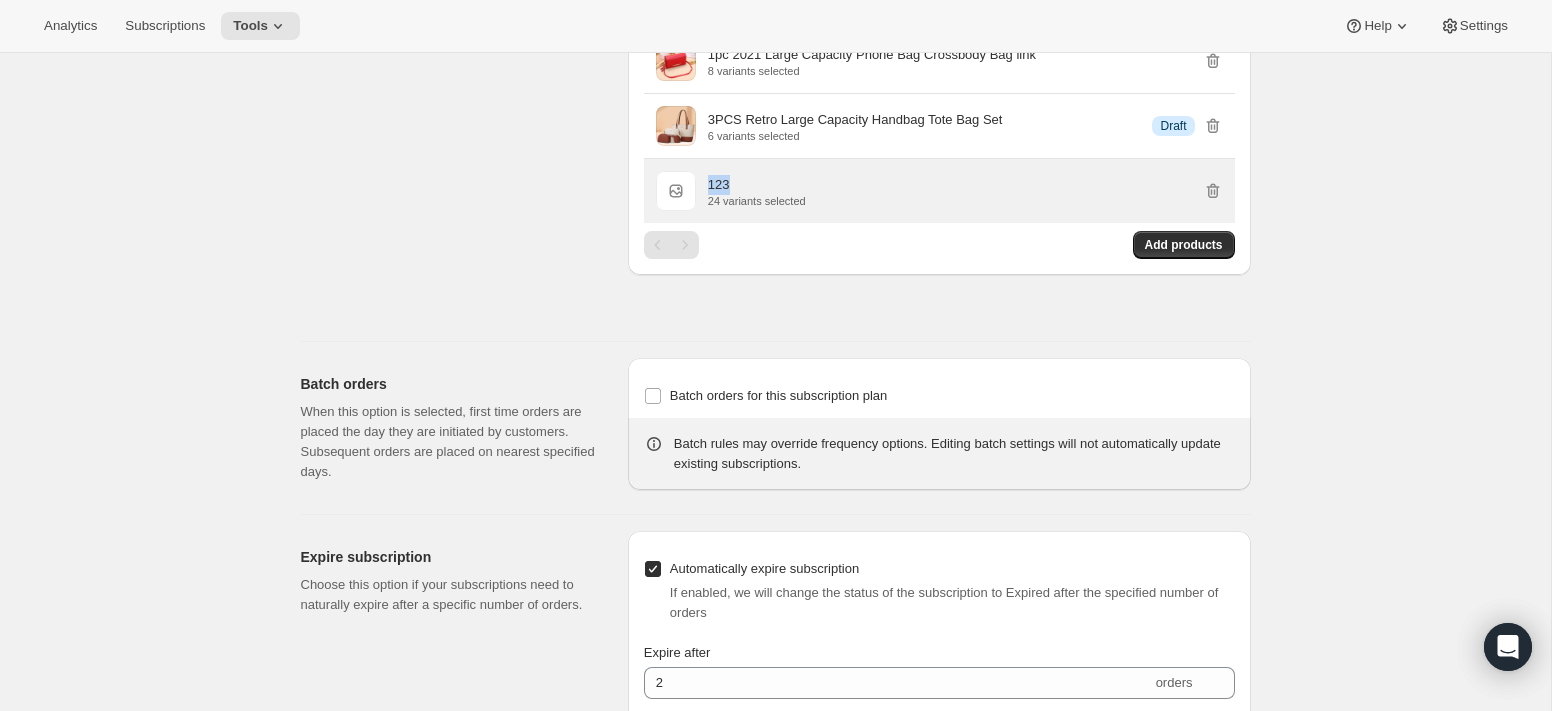 drag, startPoint x: 704, startPoint y: 235, endPoint x: 777, endPoint y: 235, distance: 73 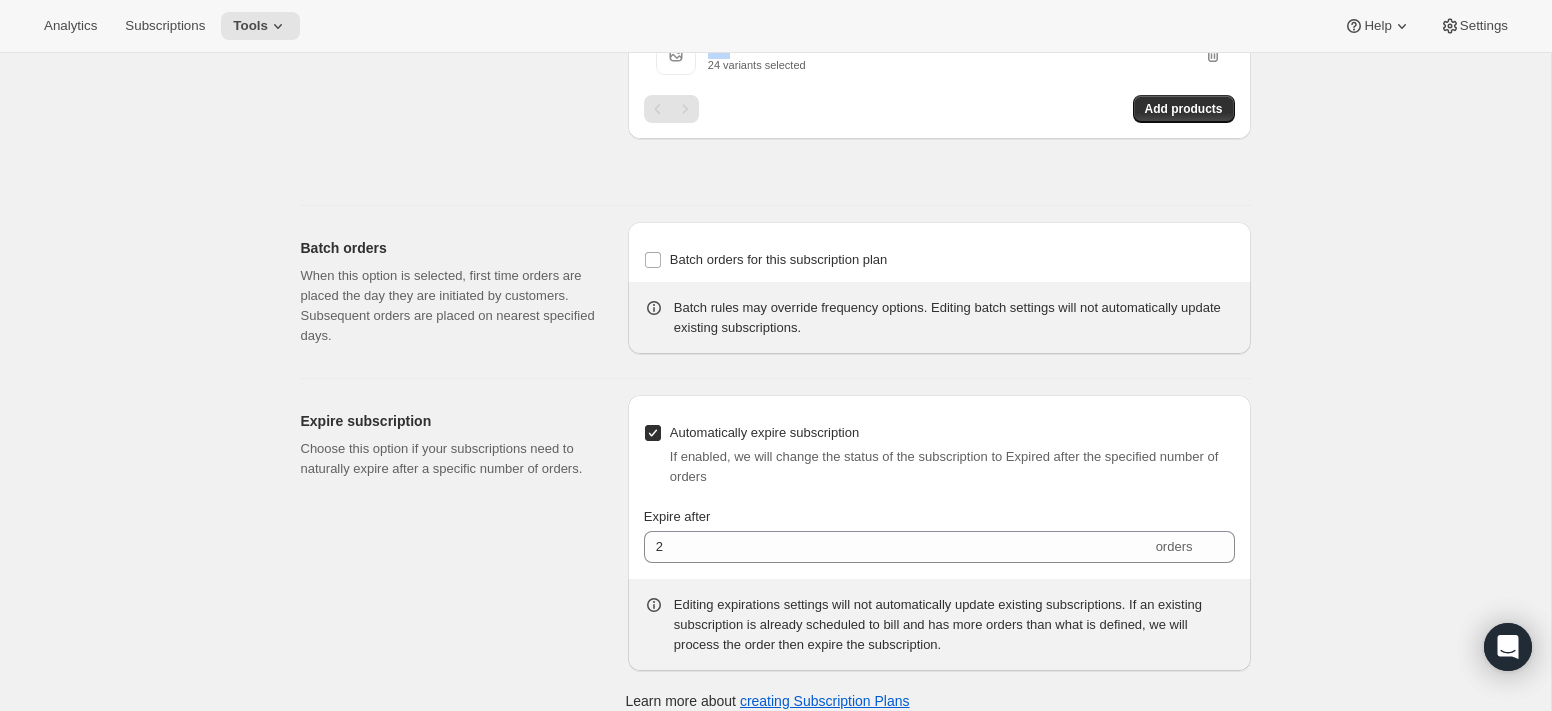 scroll, scrollTop: 2269, scrollLeft: 0, axis: vertical 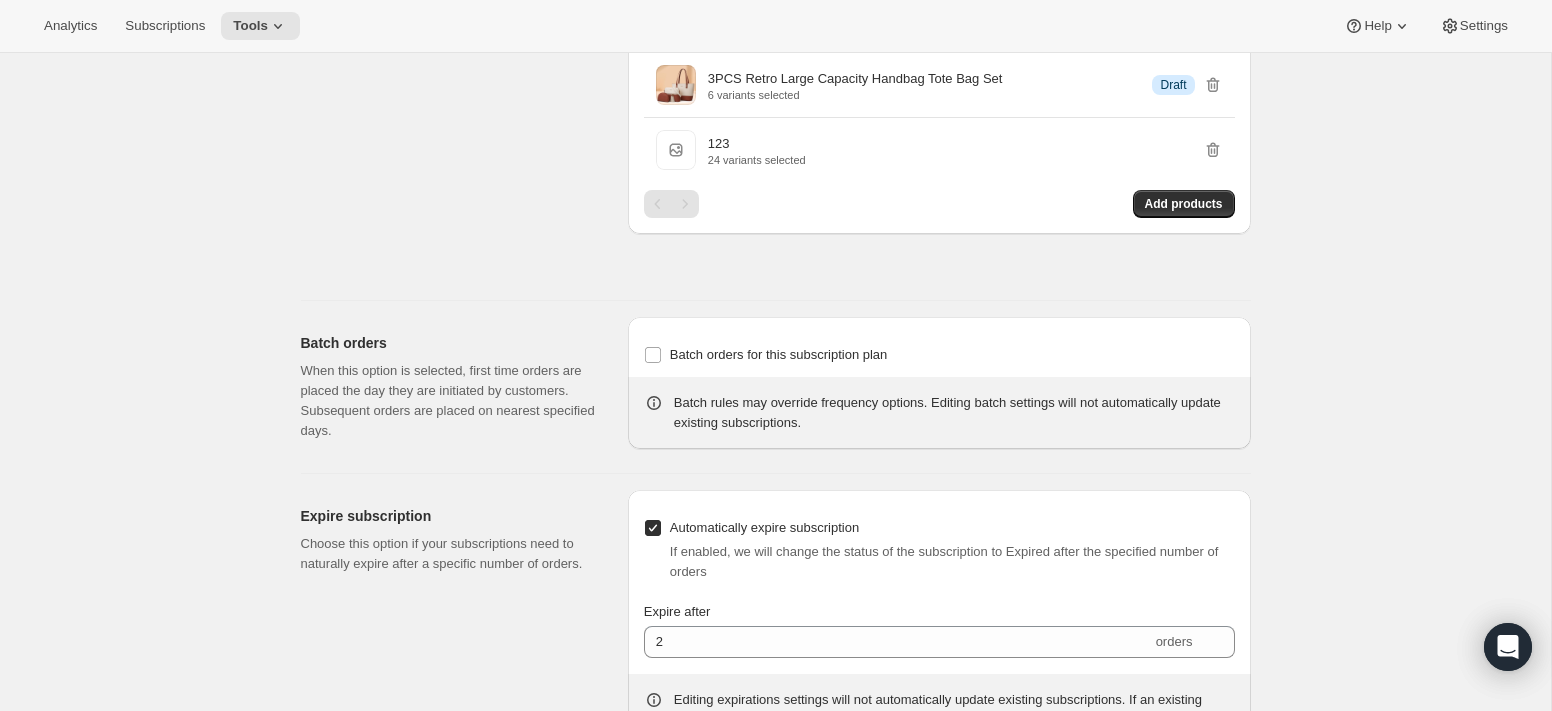 click at bounding box center [685, 204] 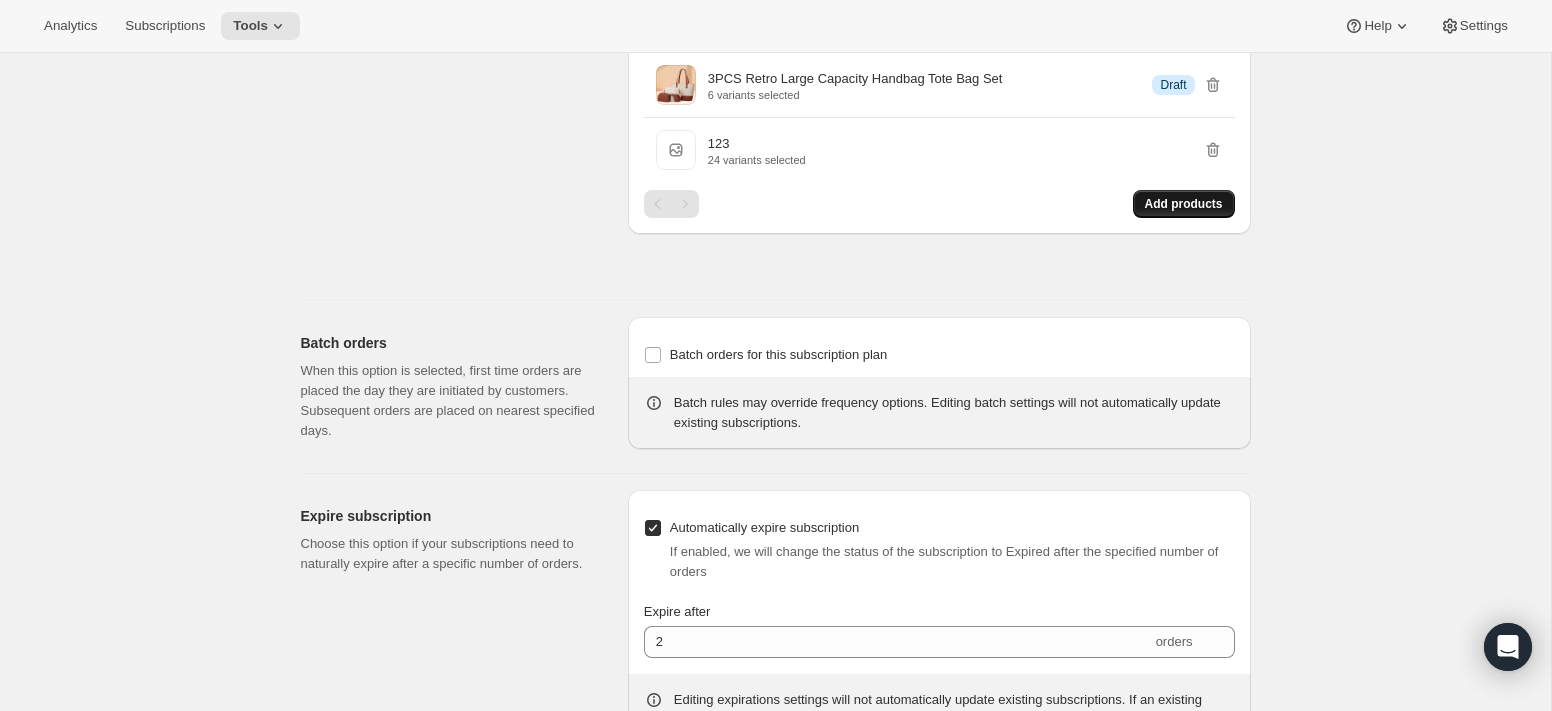 click on "Add products" at bounding box center [1184, 204] 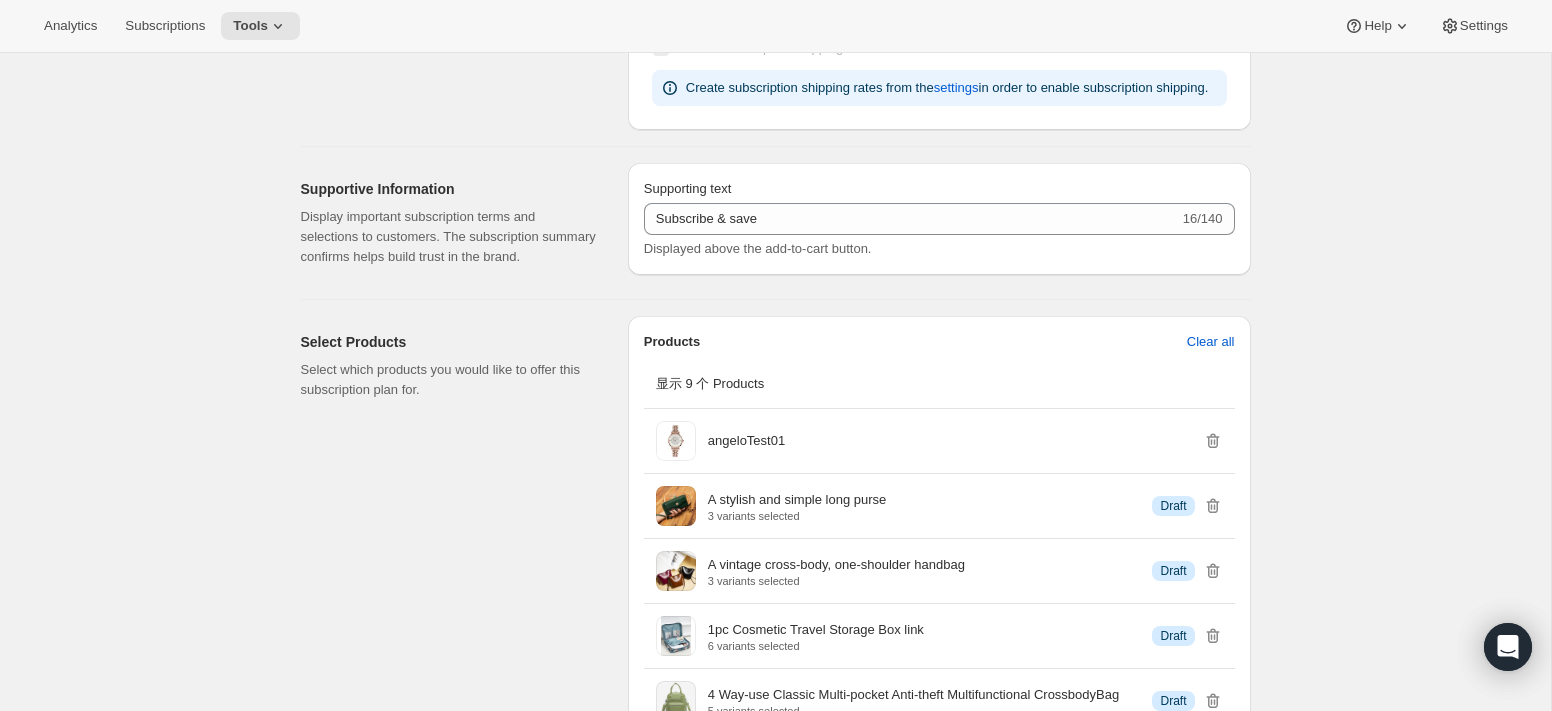 scroll, scrollTop: 1452, scrollLeft: 0, axis: vertical 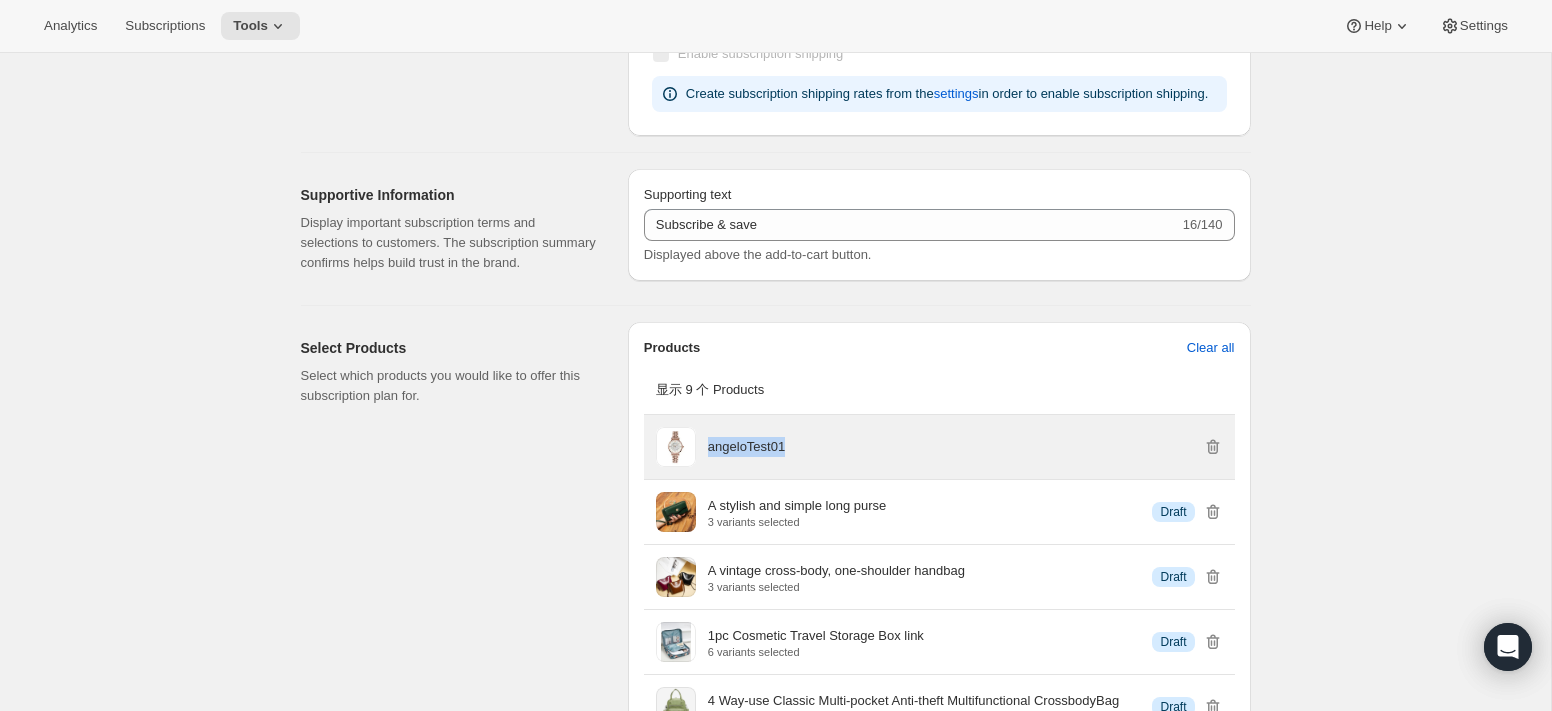 copy on "angeloTest01" 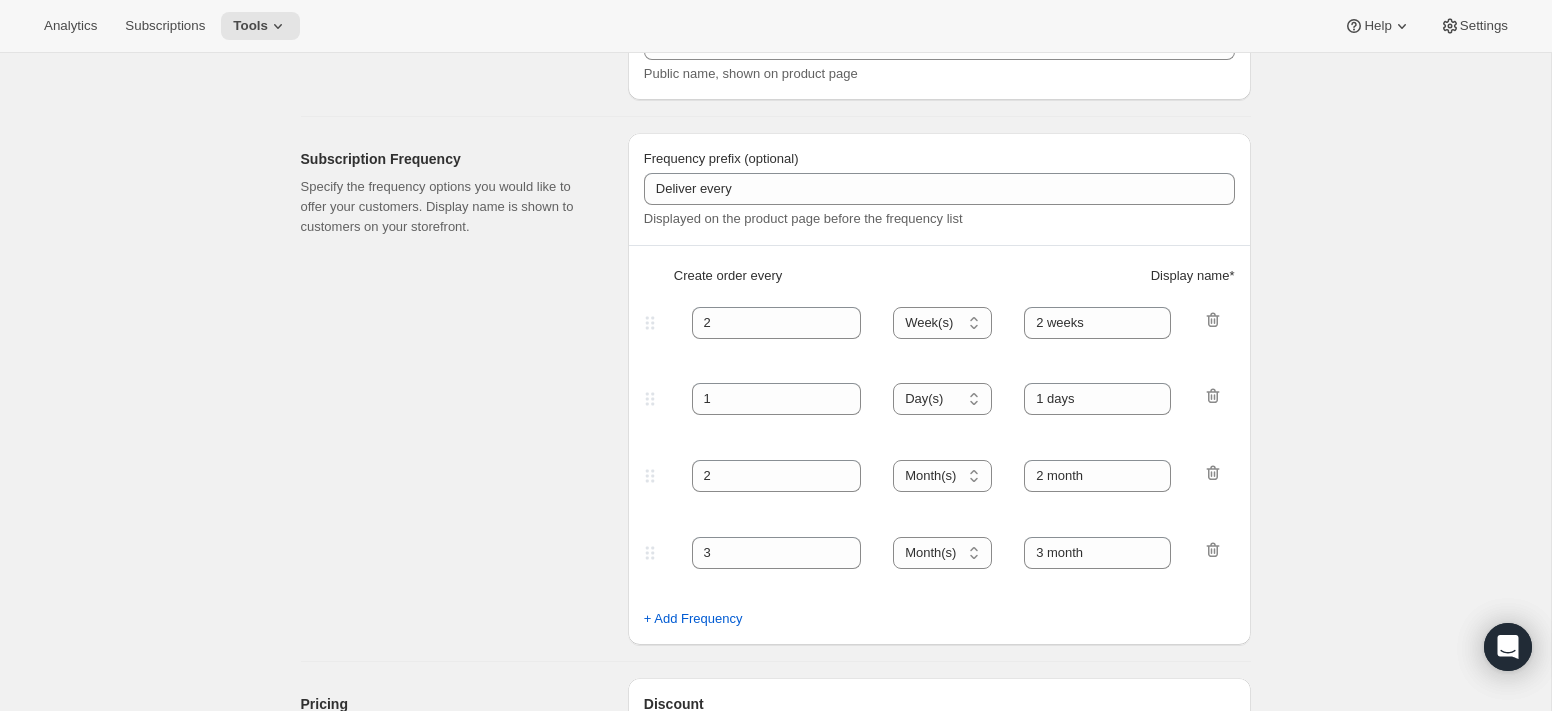 scroll, scrollTop: 1026, scrollLeft: 0, axis: vertical 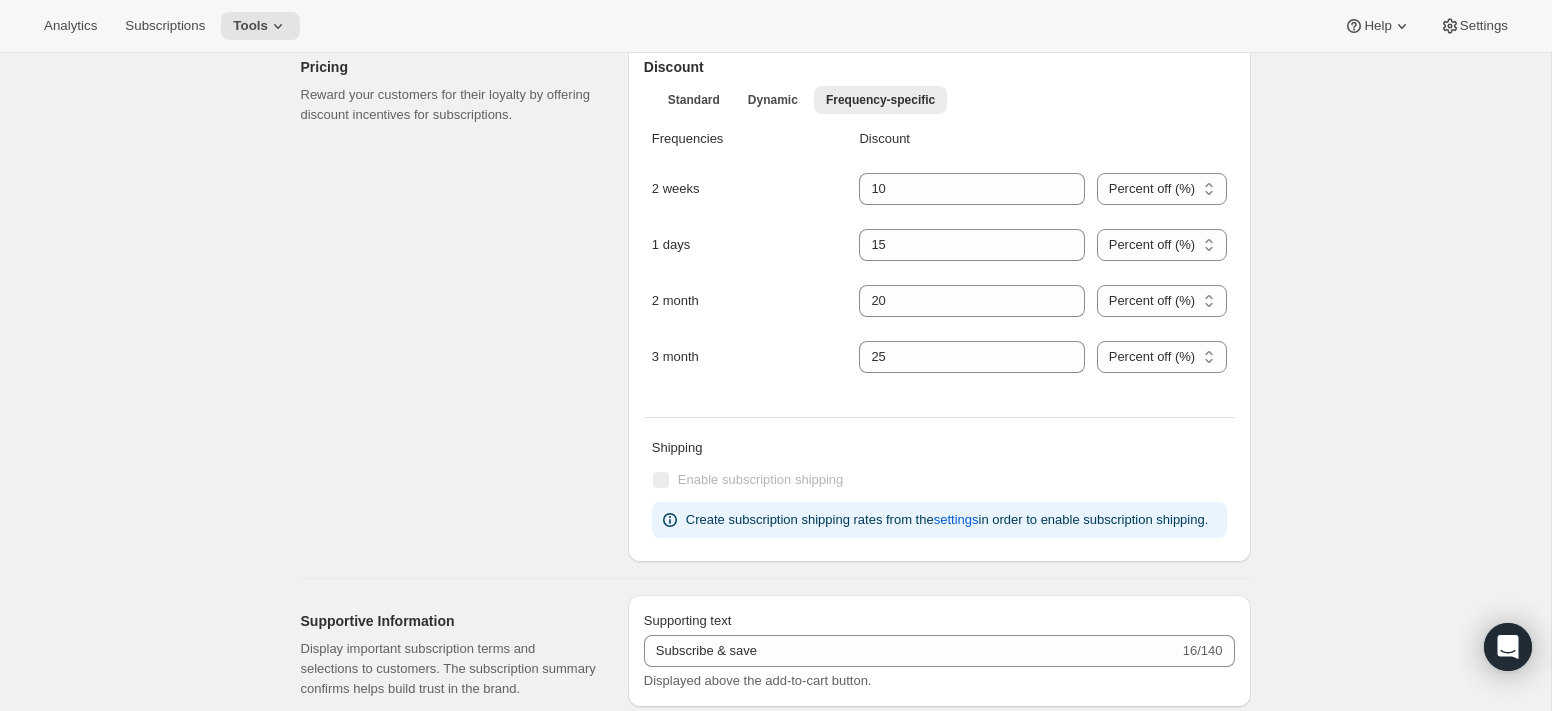click on "Edit subscription plan。此页面已就绪 Edit subscription plan Subscription plan updated Subscriptions that have already been purchased will not be updated to reflect these settings. Please contact Awtomic support if you need existing subscriptions updated. Basic Info Give your plan a unique and memorable nickname for internal staff. The other text values are shown to customers and are used to help them make a purchase decision. Subscription nickname huiling-subcription Internal name only visible to you Display name Subscribe & save Public name, shown on product page Subscription Frequency Specify the frequency options you would like to offer your customers. Display name is shown to customers on your storefront. Frequency prefix (optional) Deliver every Displayed on the product page before the frequency list Create order every Display name * 2 Day(s) Week(s) Month(s) Year(s) Week(s) 2 weeks 1 Day(s) Week(s) Month(s) Year(s) Day(s) 1 days 2 Day(s) Week(s) Month(s) Year(s) Month(s) 2 month 3 Day(s) Week(s)" at bounding box center (775, 548) 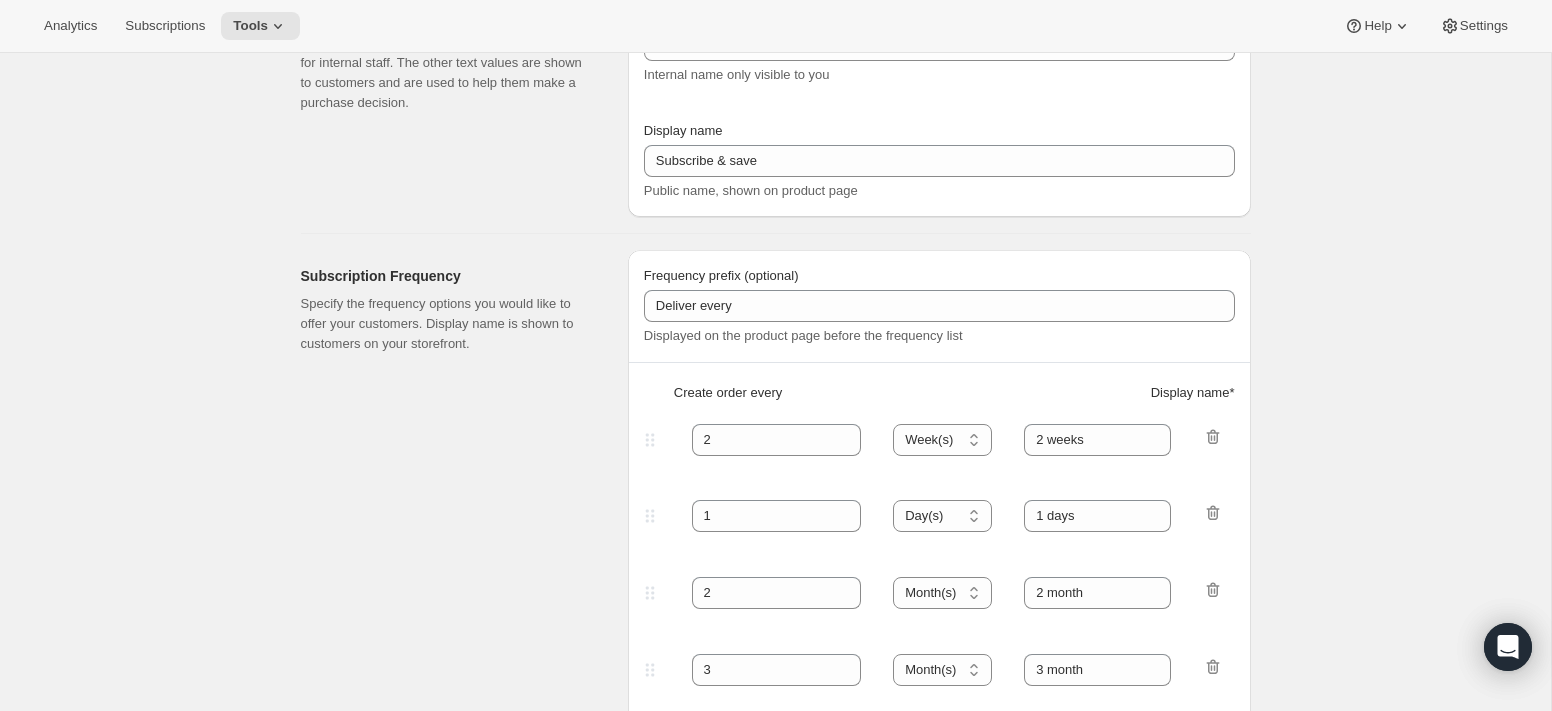 scroll, scrollTop: 0, scrollLeft: 0, axis: both 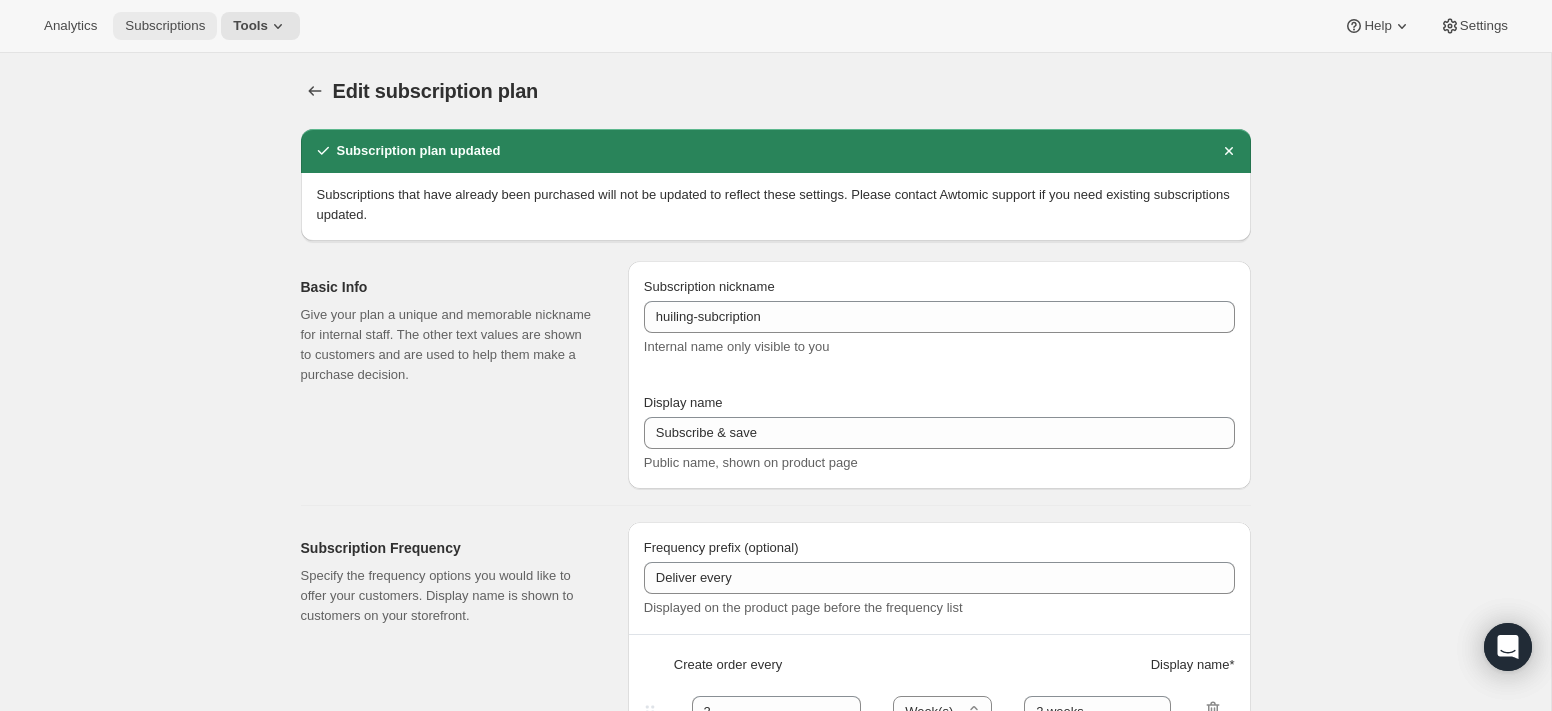 click on "Subscriptions" at bounding box center [165, 26] 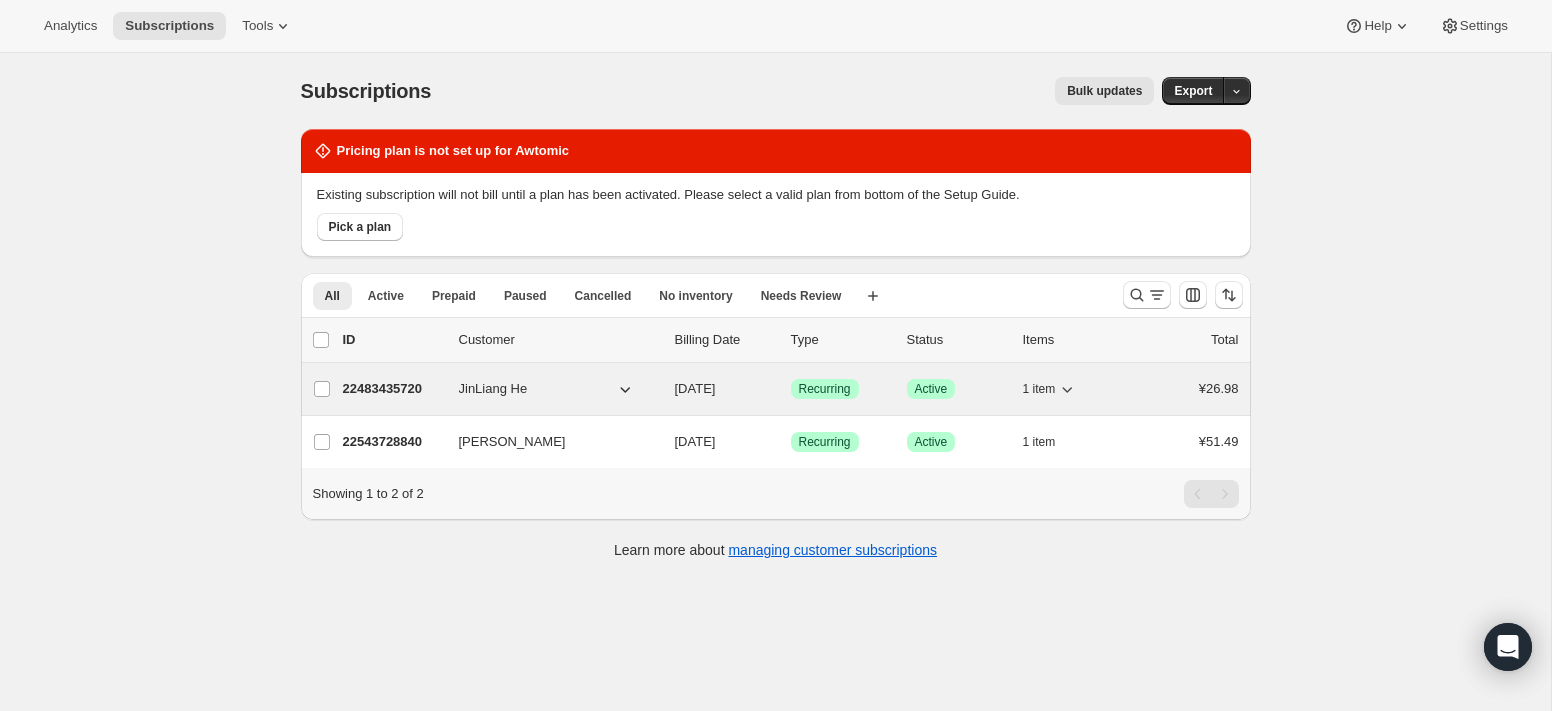 click on "22483435720 JinLiang He 08/07/2025 成功 Recurring 成功 Active 1   item ¥26.98" at bounding box center [791, 389] 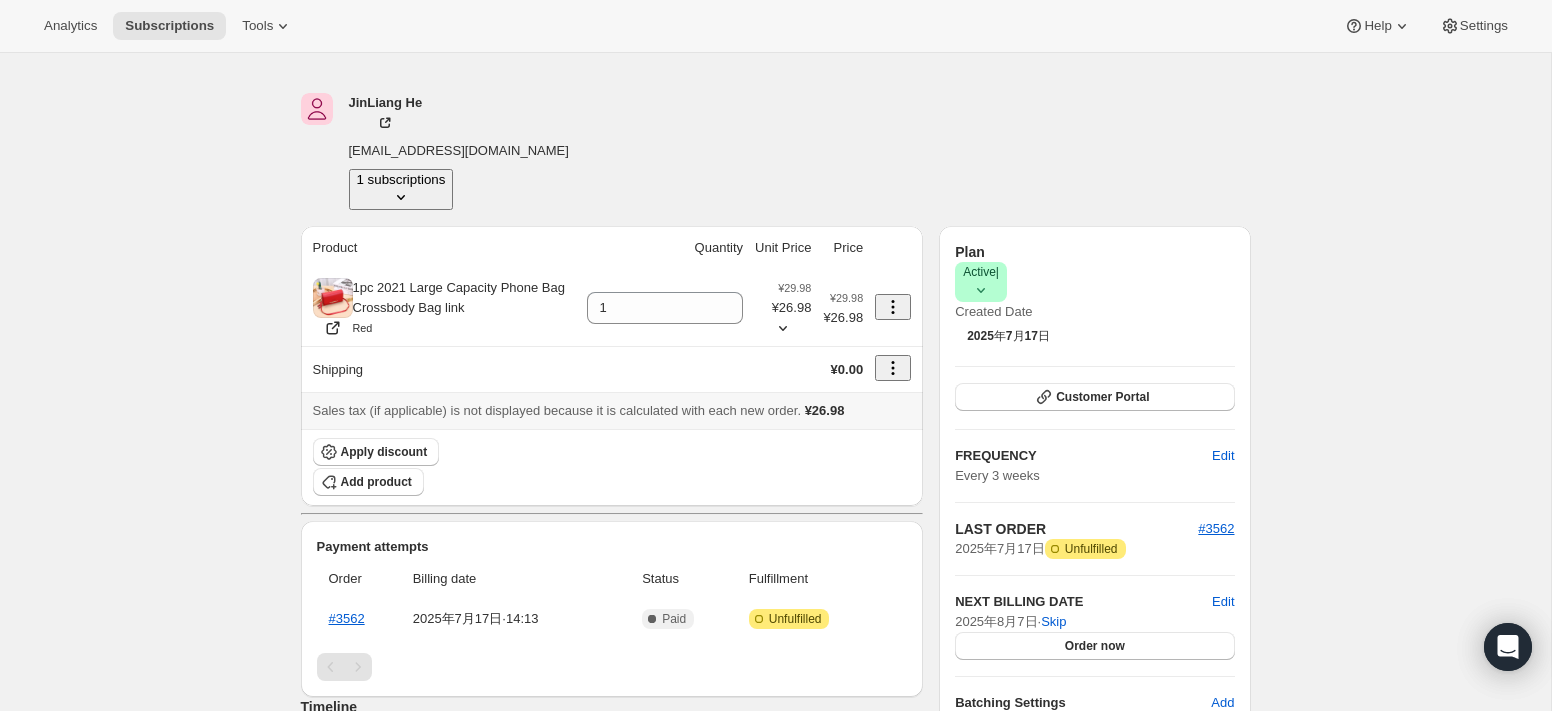 scroll, scrollTop: 65, scrollLeft: 0, axis: vertical 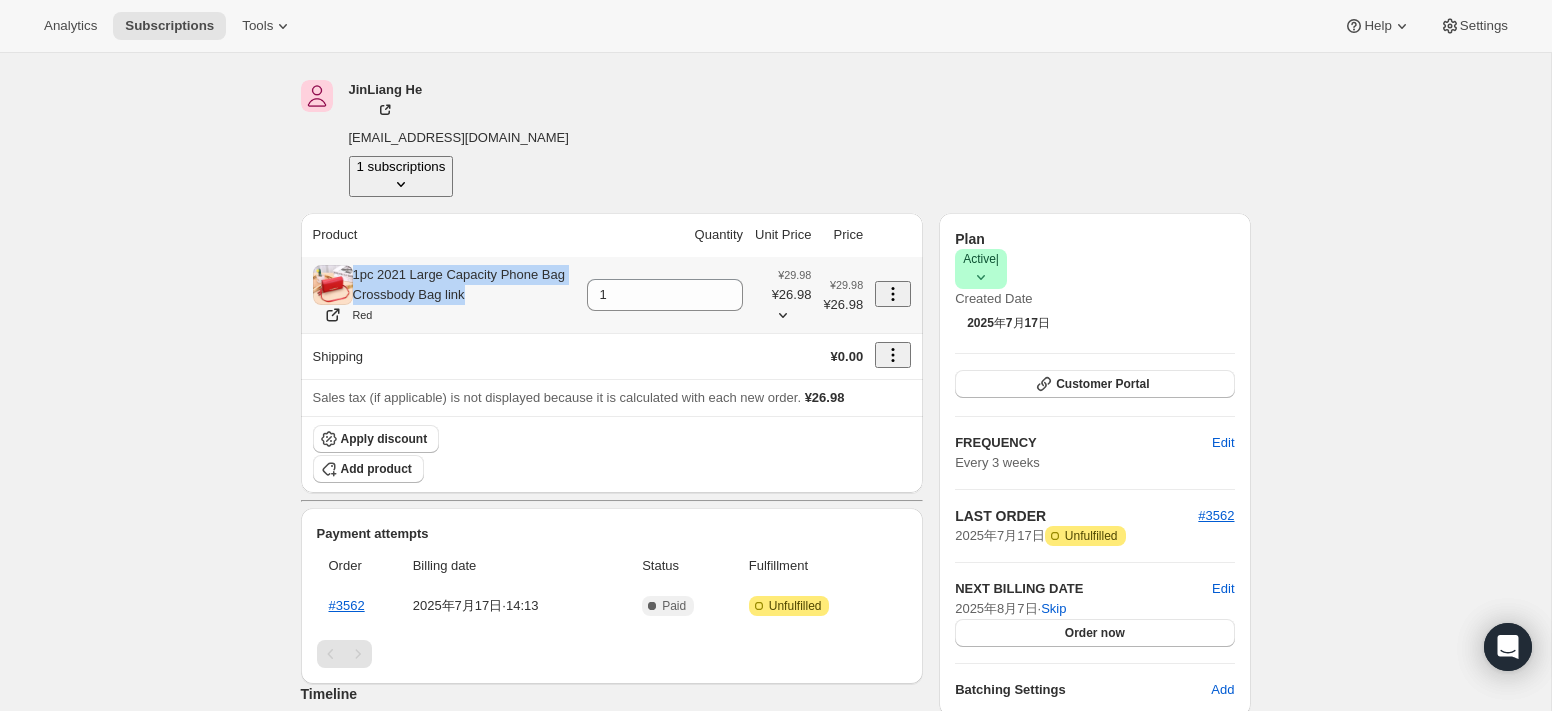 drag, startPoint x: 491, startPoint y: 263, endPoint x: 369, endPoint y: 226, distance: 127.48725 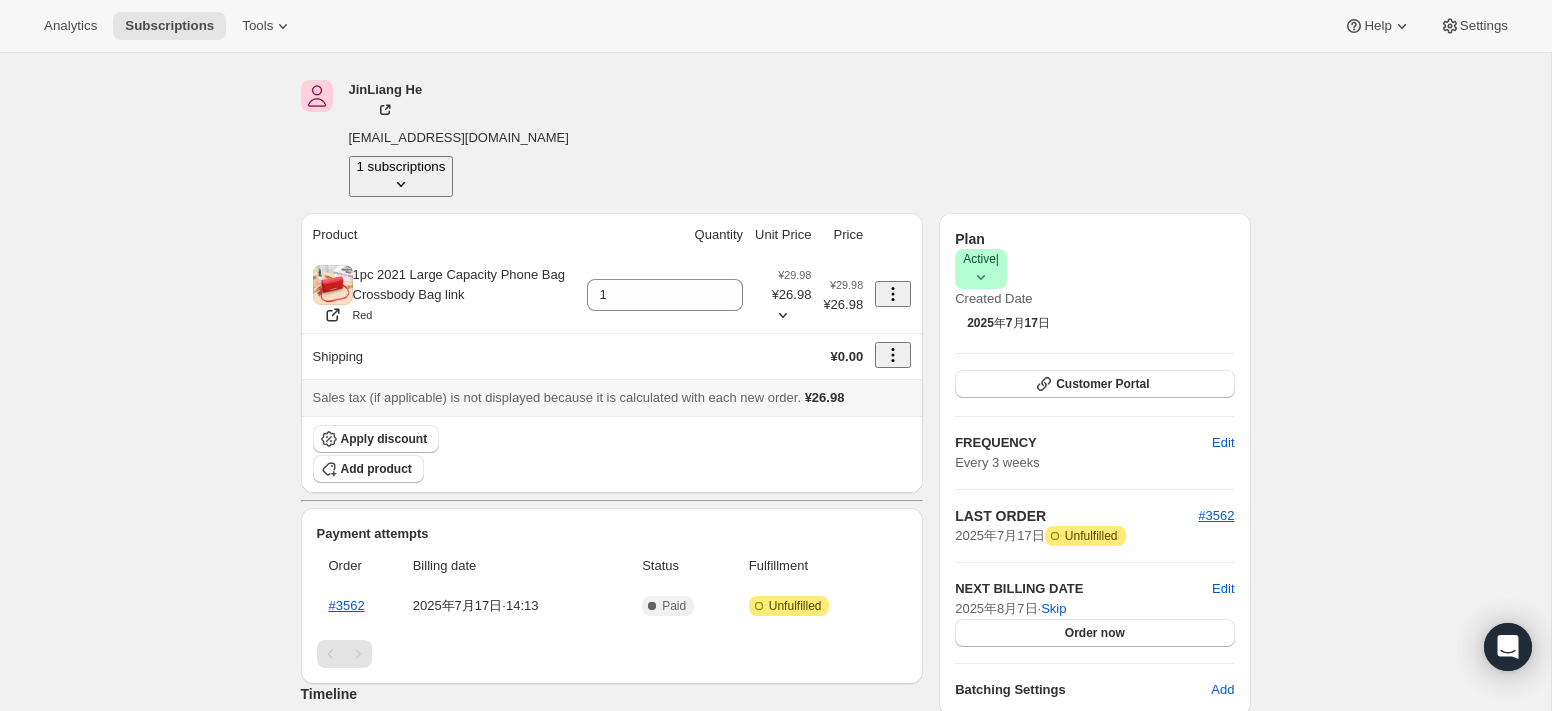 click on "Sales tax (if applicable) is not displayed because it is calculated with each new order.   ¥26.98" at bounding box center (612, 397) 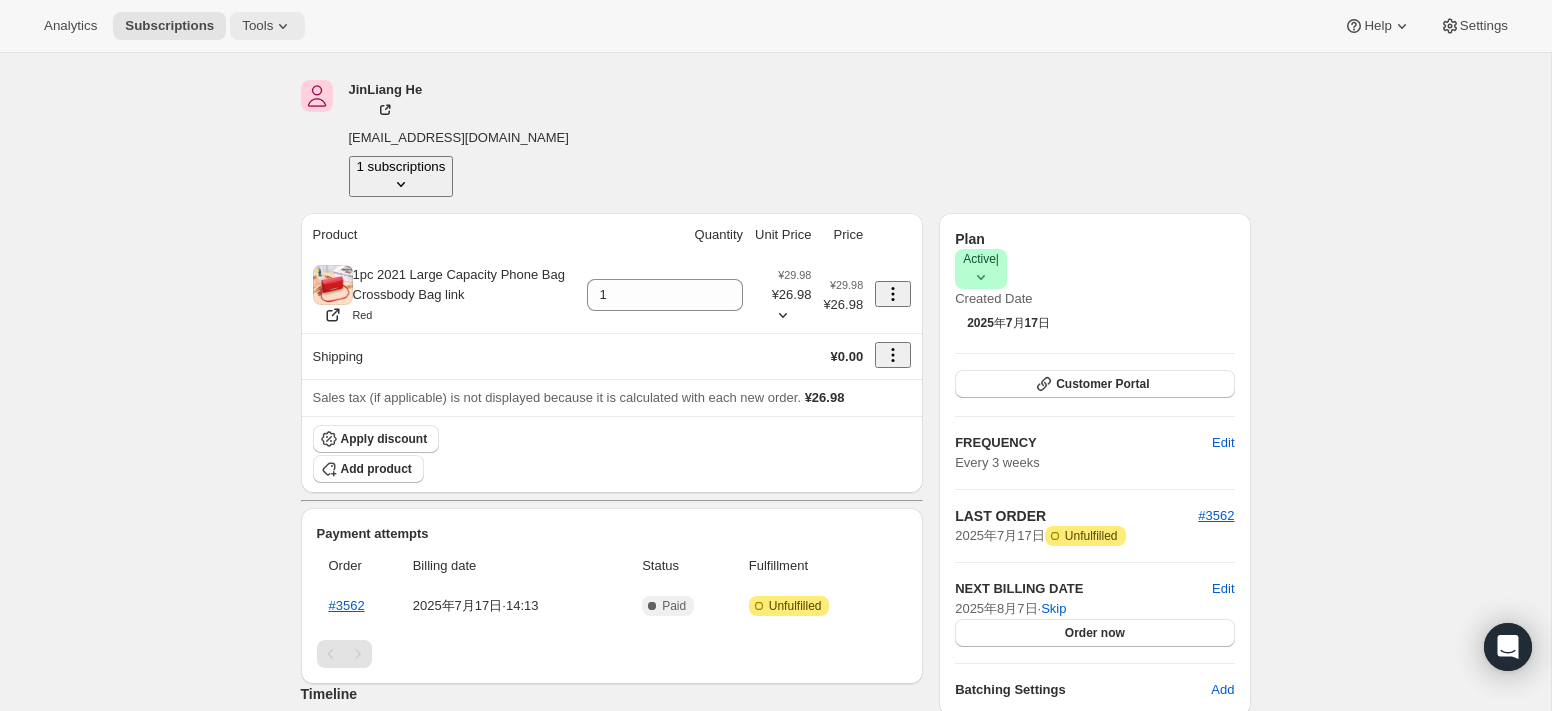 click on "Tools" at bounding box center (267, 26) 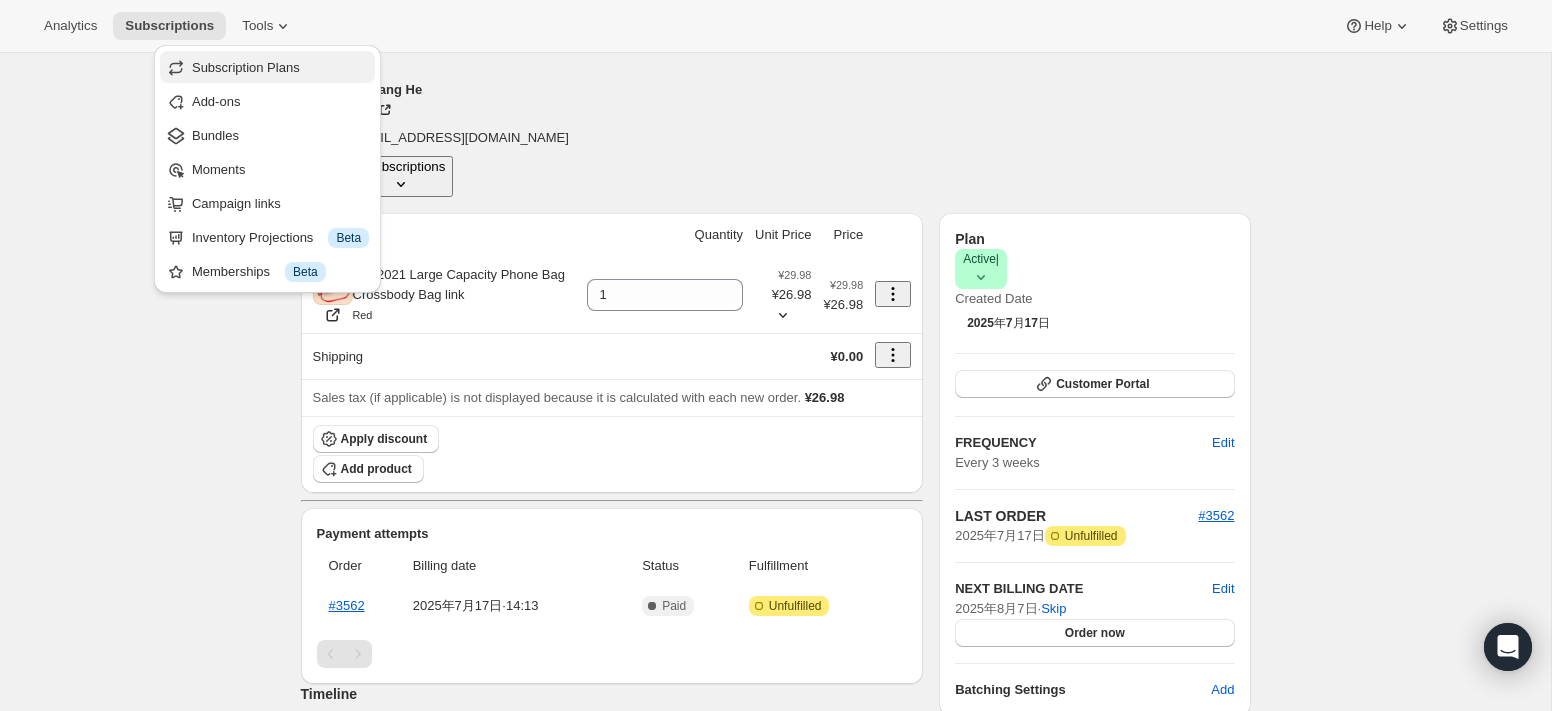 click on "Subscription Plans" at bounding box center [246, 67] 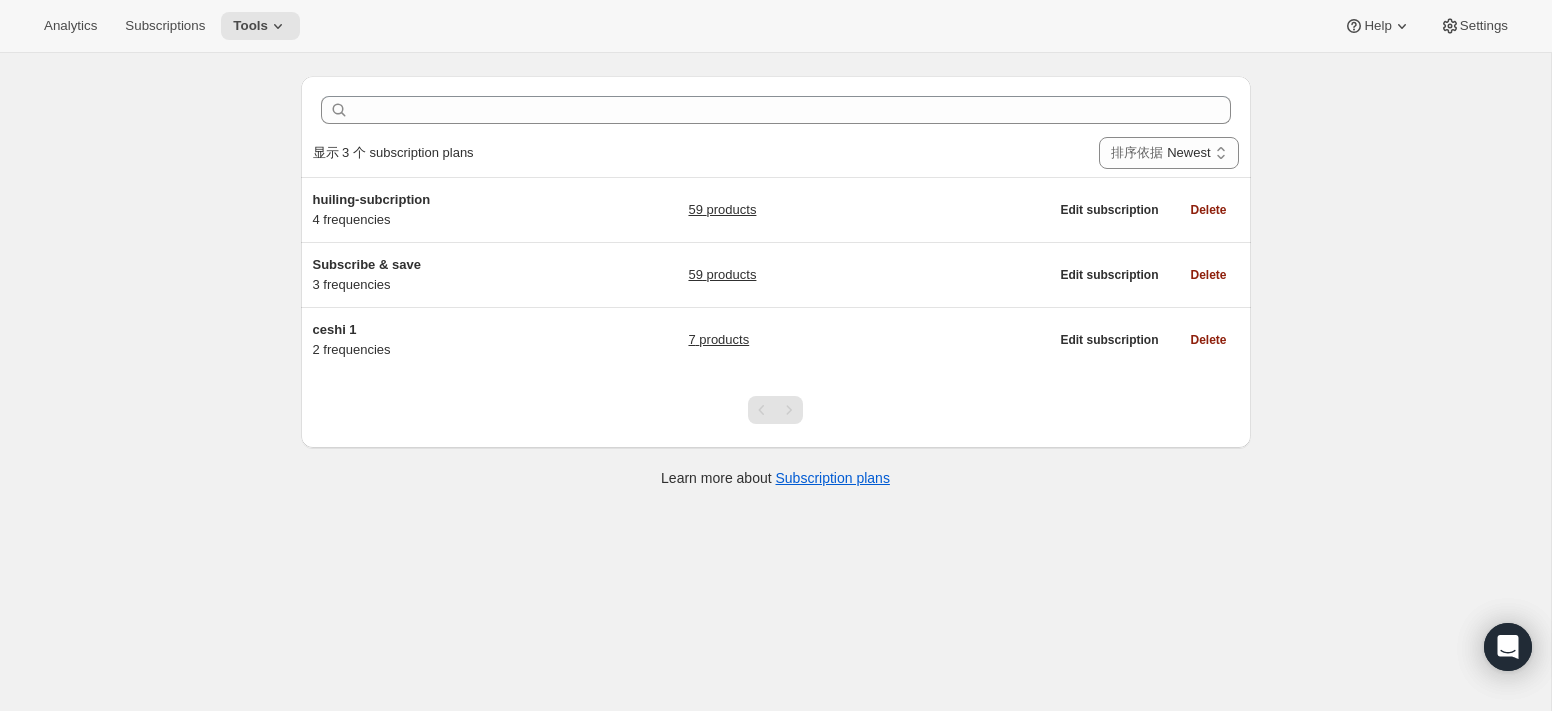 scroll, scrollTop: 0, scrollLeft: 0, axis: both 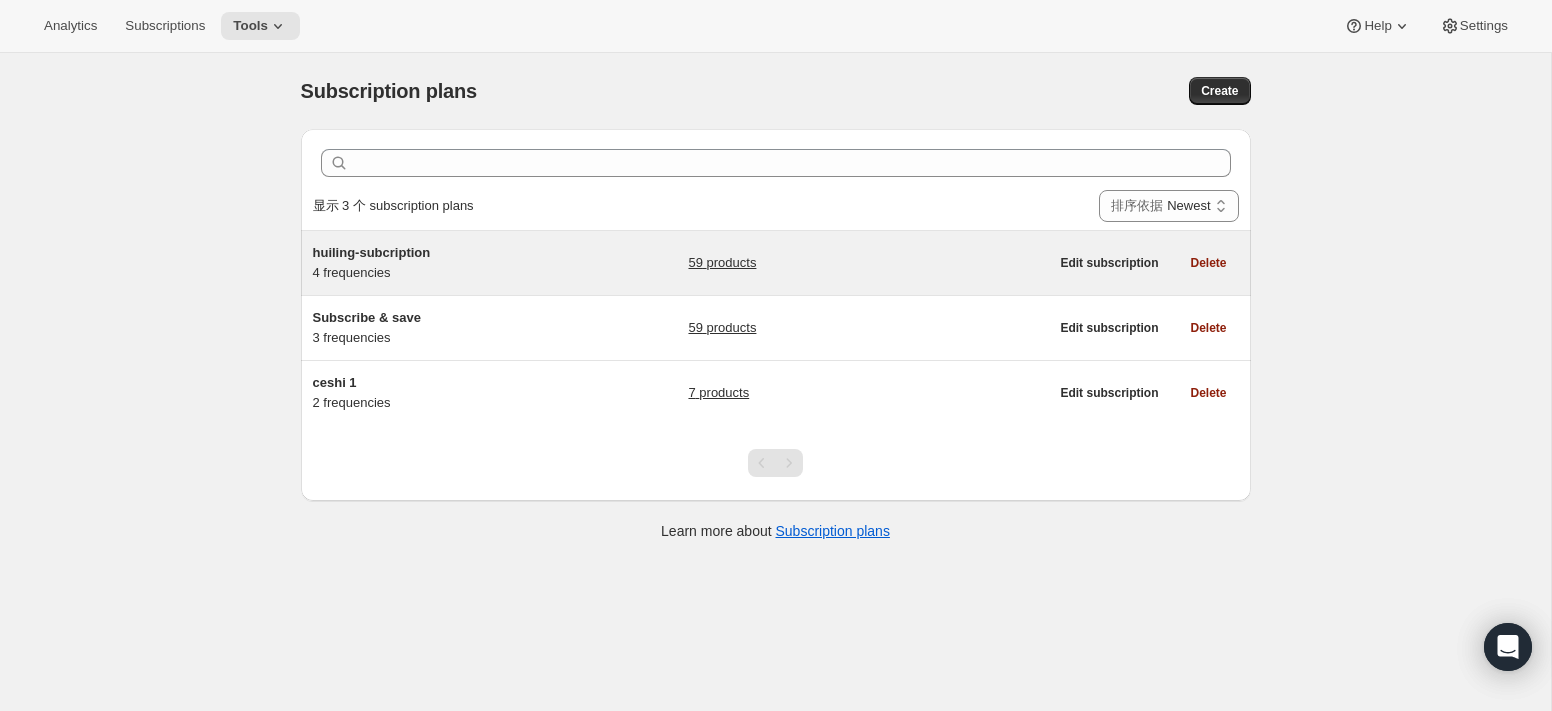 click on "huiling-subcription 4 frequencies 59   products" at bounding box center (681, 263) 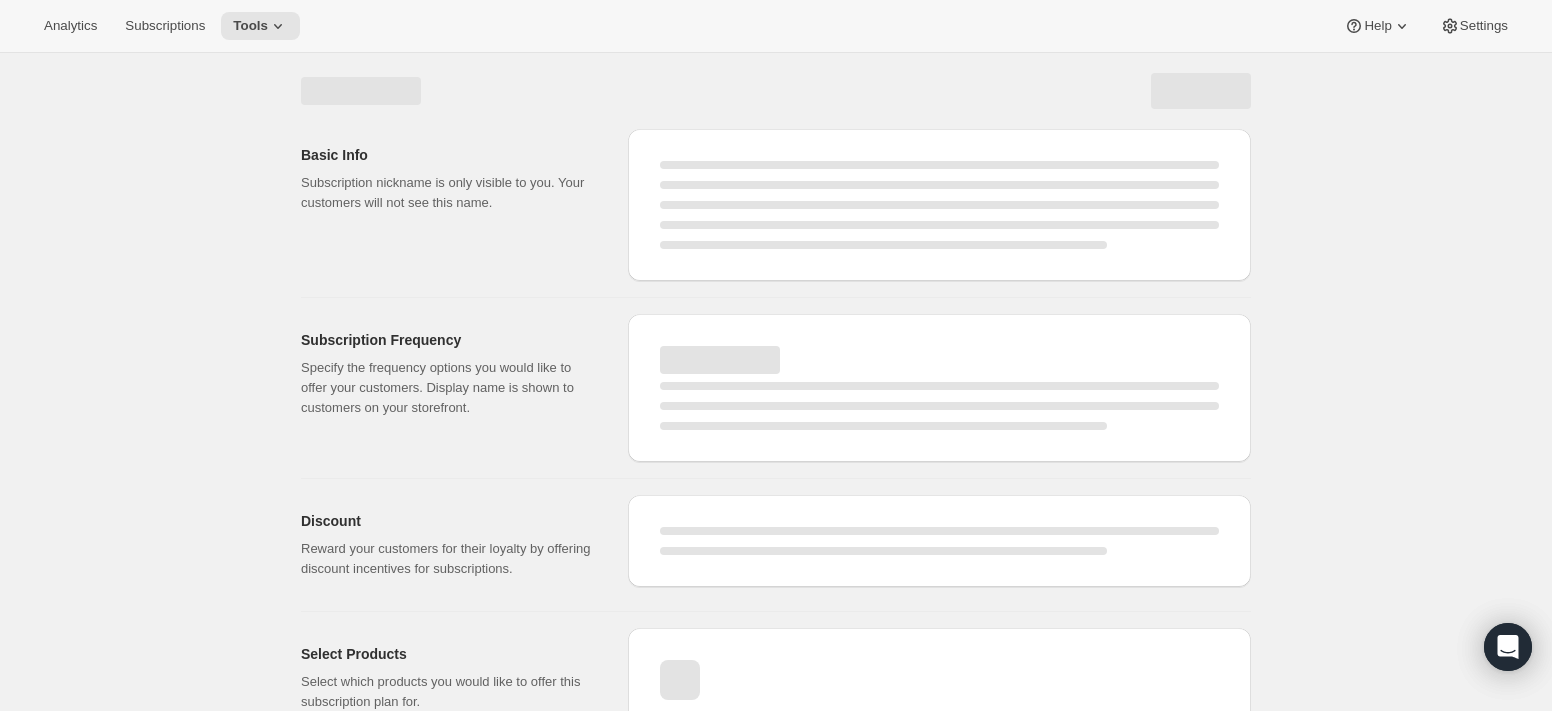 select on "WEEK" 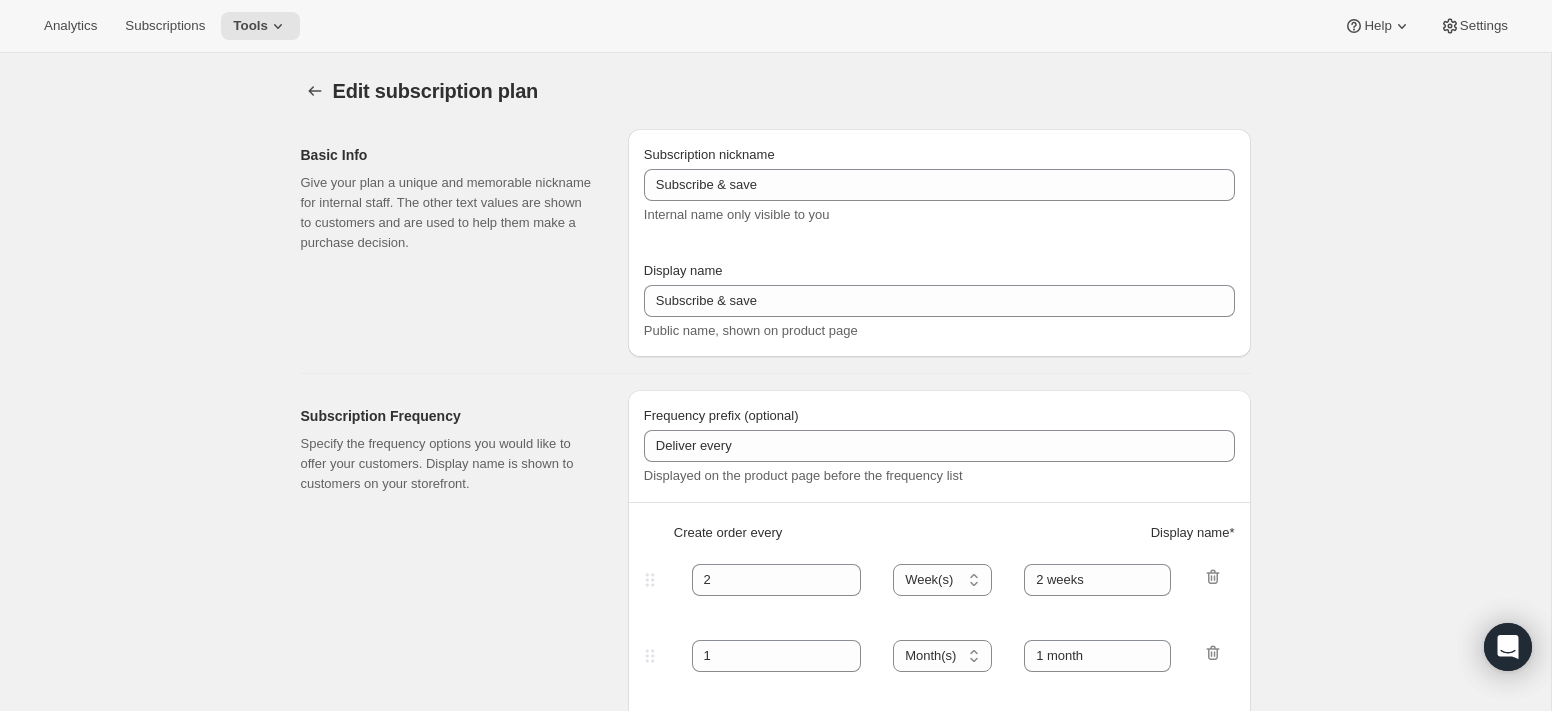 type on "huiling-subcription" 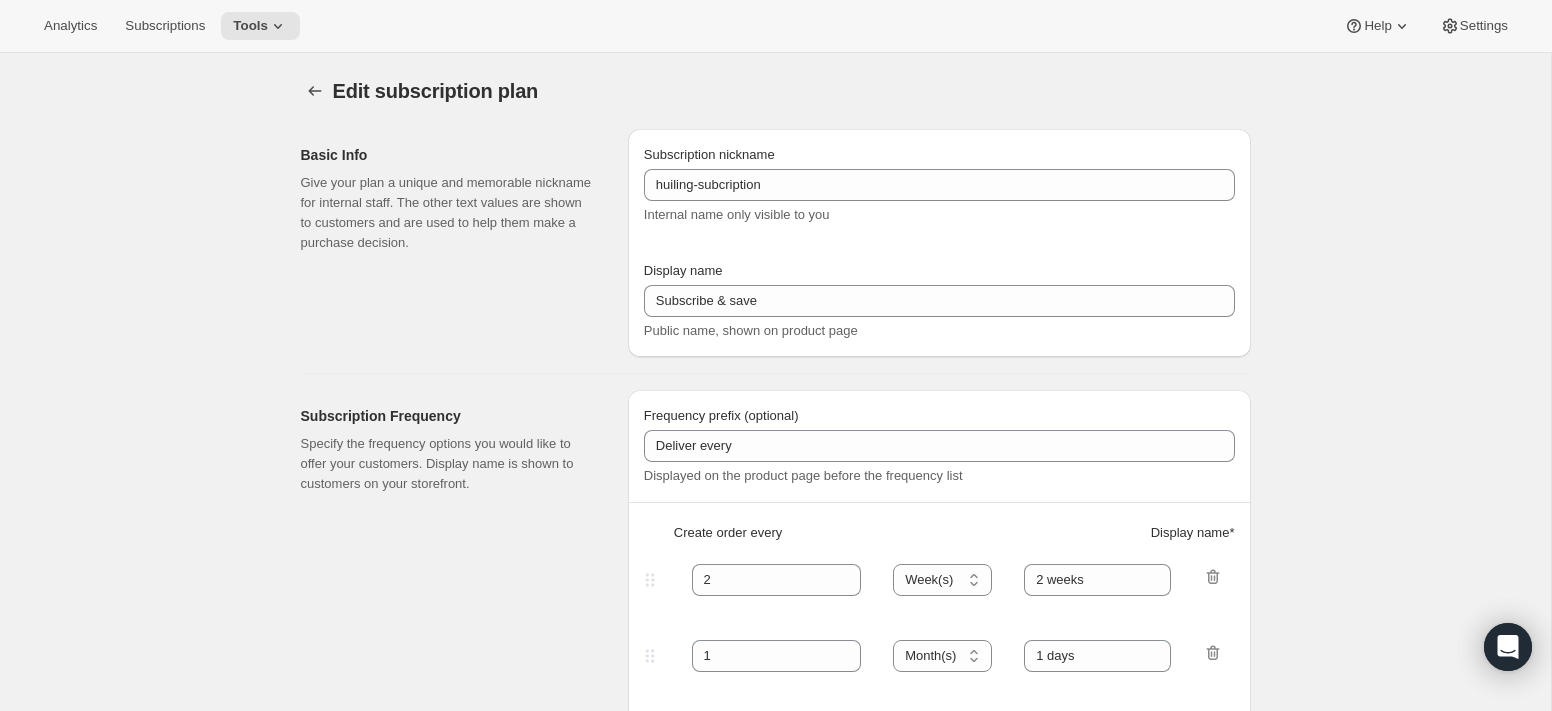 select on "MONTH" 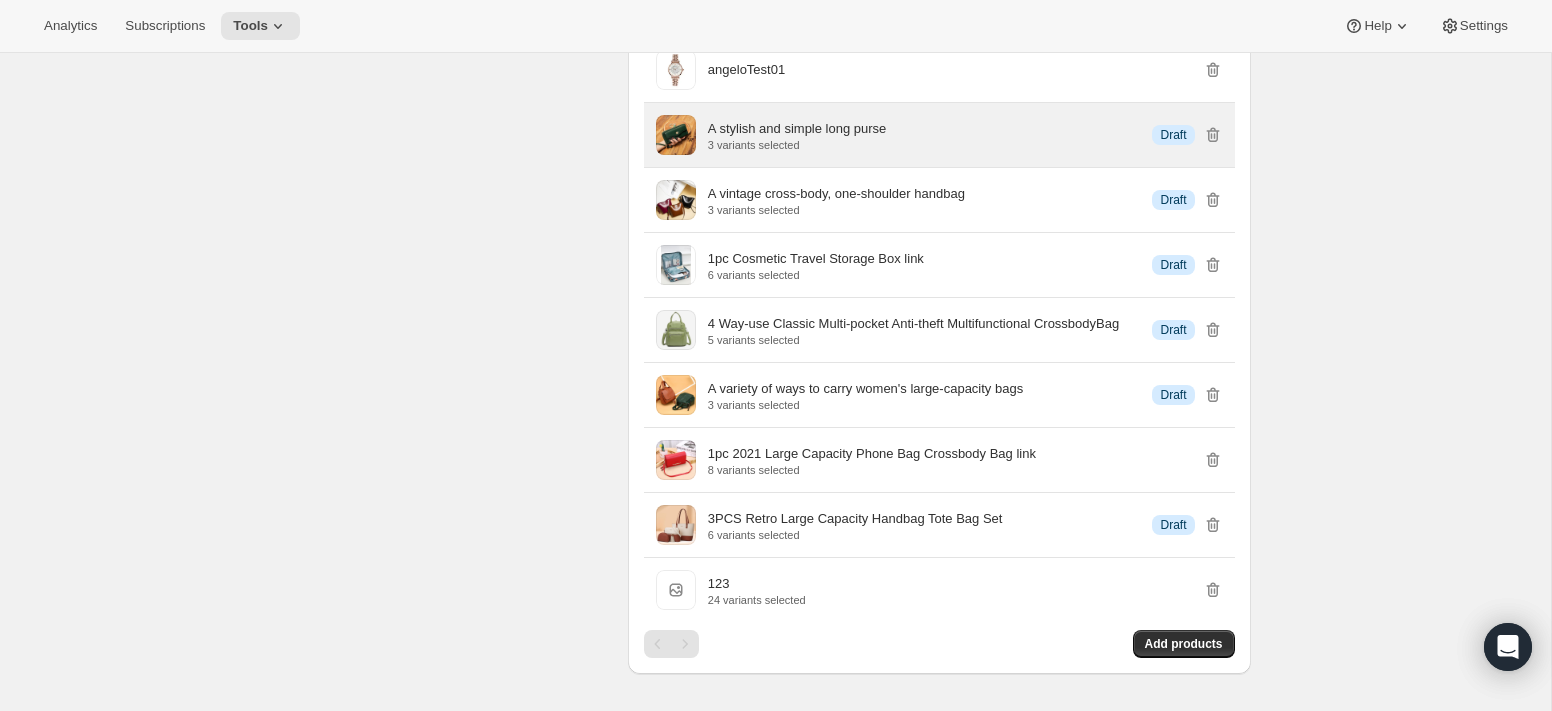 scroll, scrollTop: 1699, scrollLeft: 0, axis: vertical 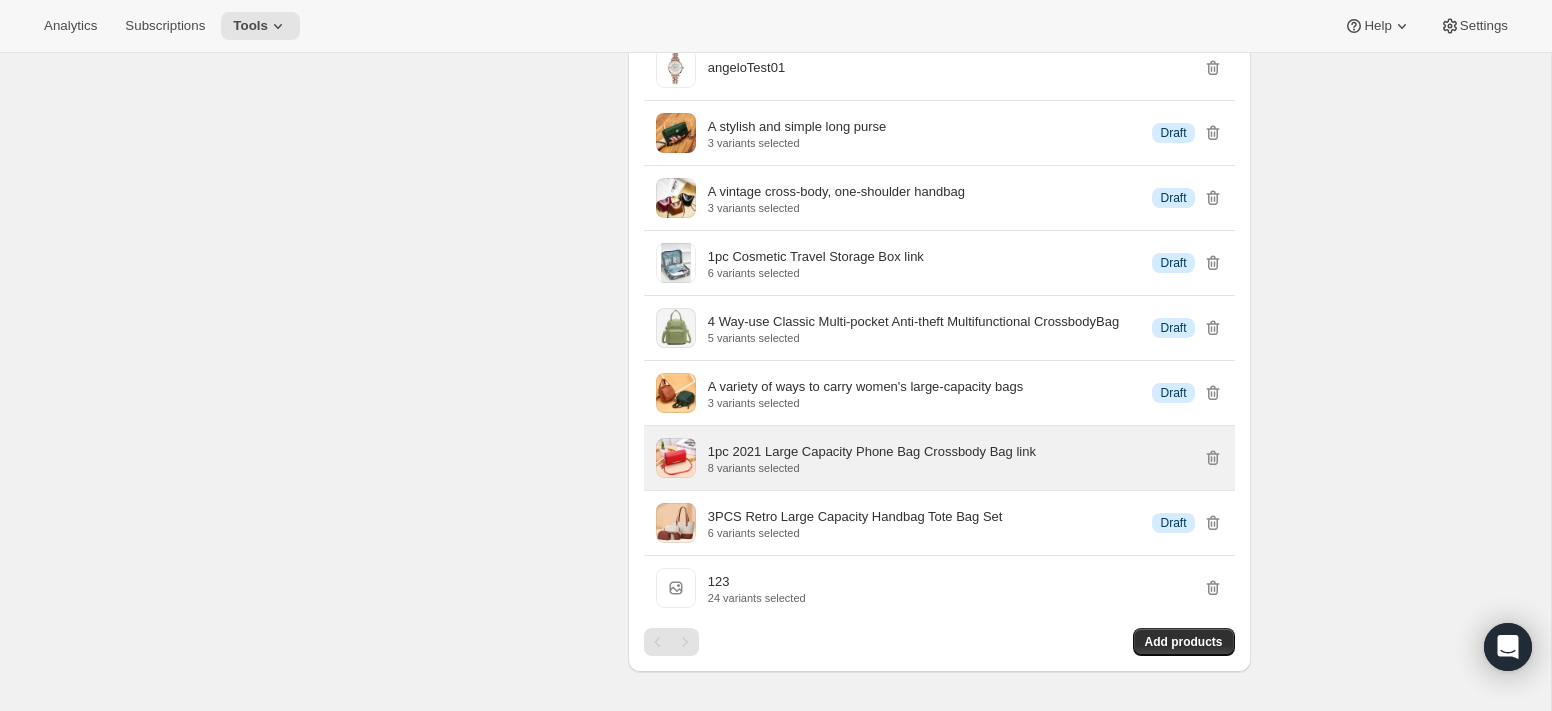 click on "1pc 2021 Large Capacity Phone Bag Crossbody Bag link" at bounding box center (872, 452) 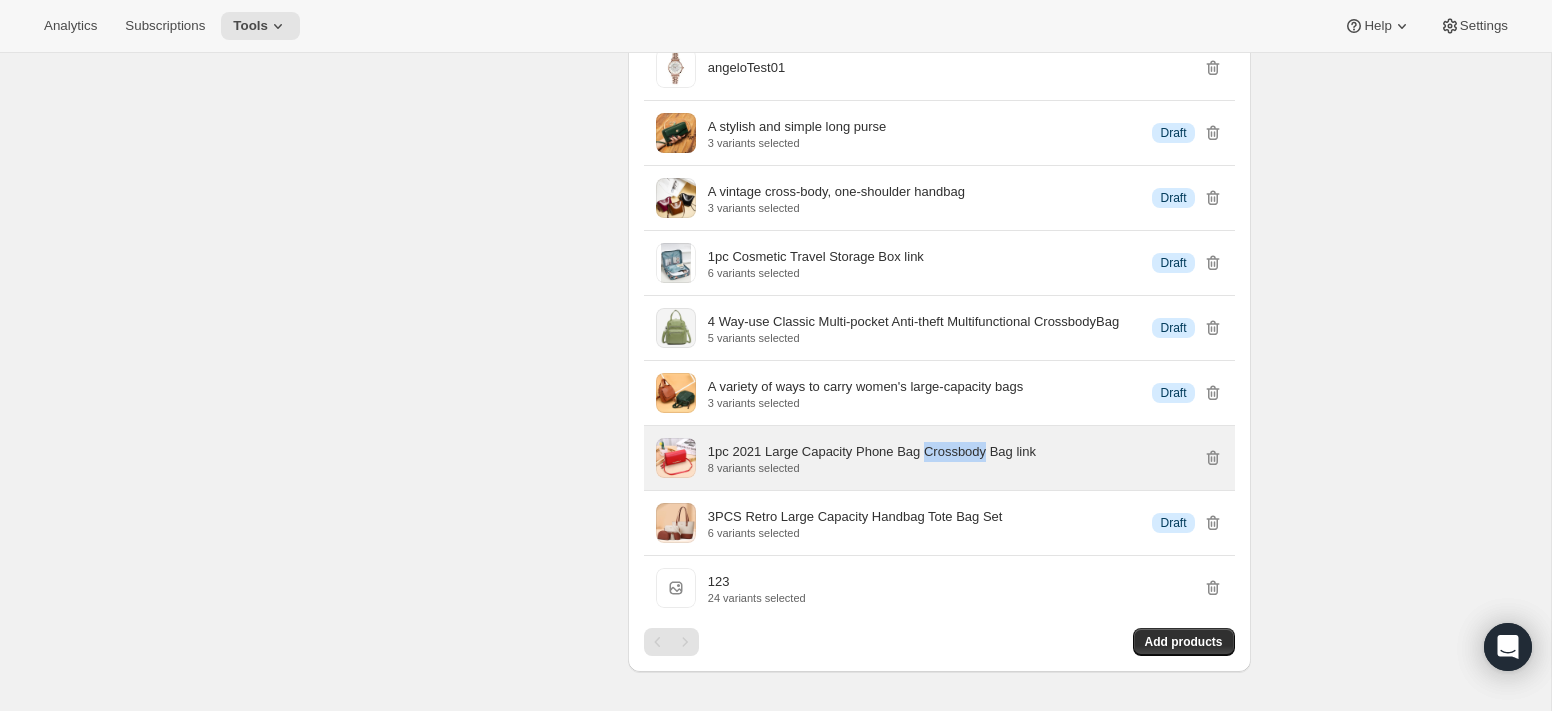 click on "1pc 2021 Large Capacity Phone Bag Crossbody Bag link" at bounding box center [872, 452] 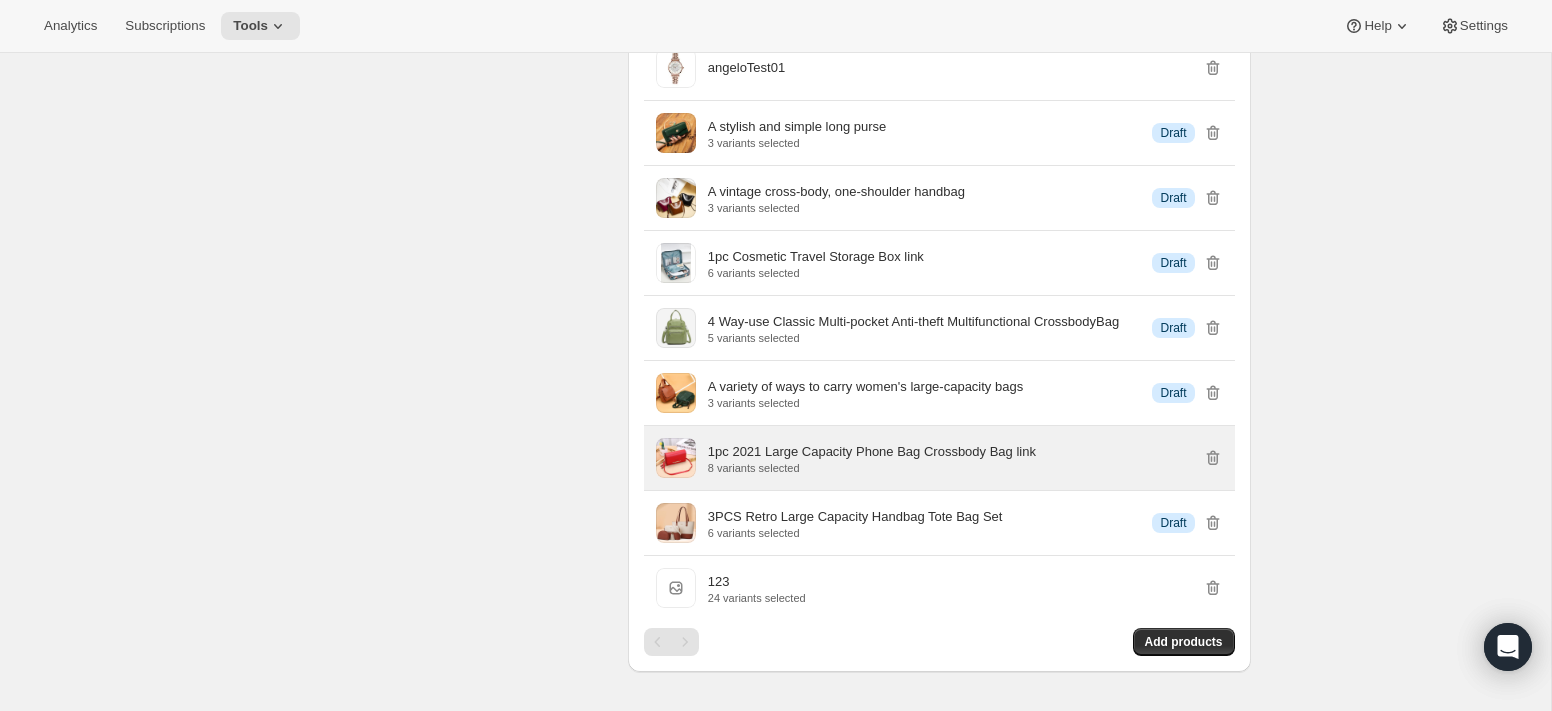 click on "1pc 2021 Large Capacity Phone Bag Crossbody Bag link 8 variants selected" at bounding box center (939, 458) 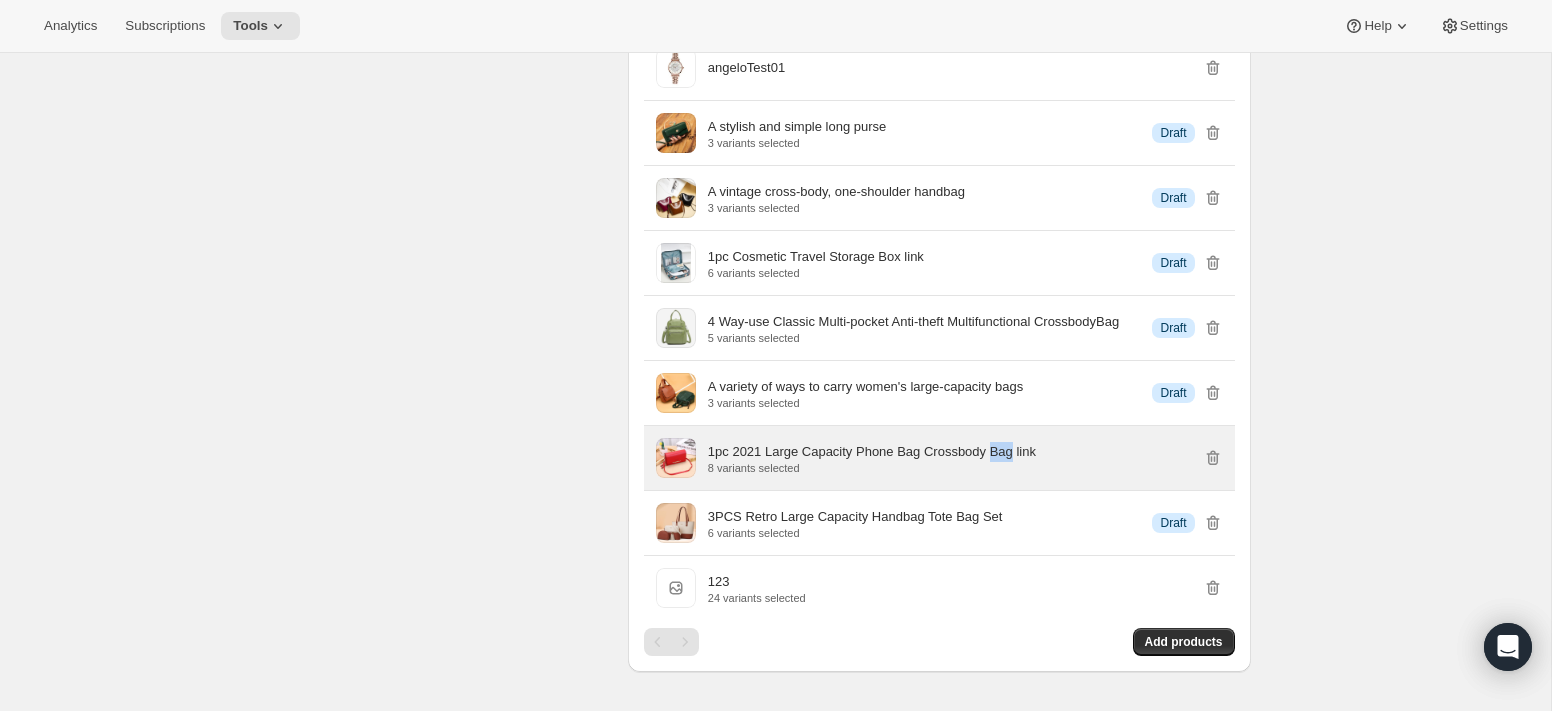 click on "1pc 2021 Large Capacity Phone Bag Crossbody Bag link" at bounding box center [872, 452] 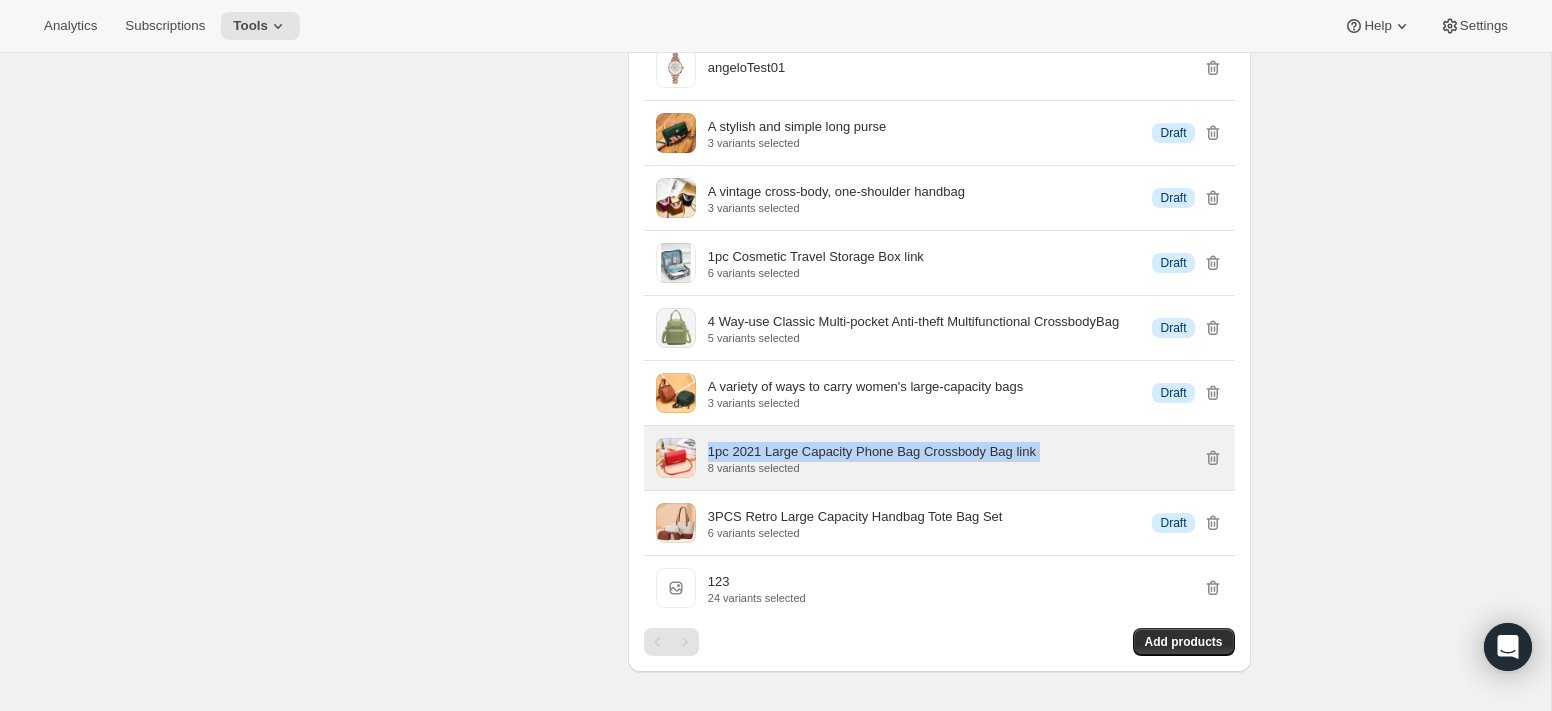 click on "1pc 2021 Large Capacity Phone Bag Crossbody Bag link" at bounding box center [872, 452] 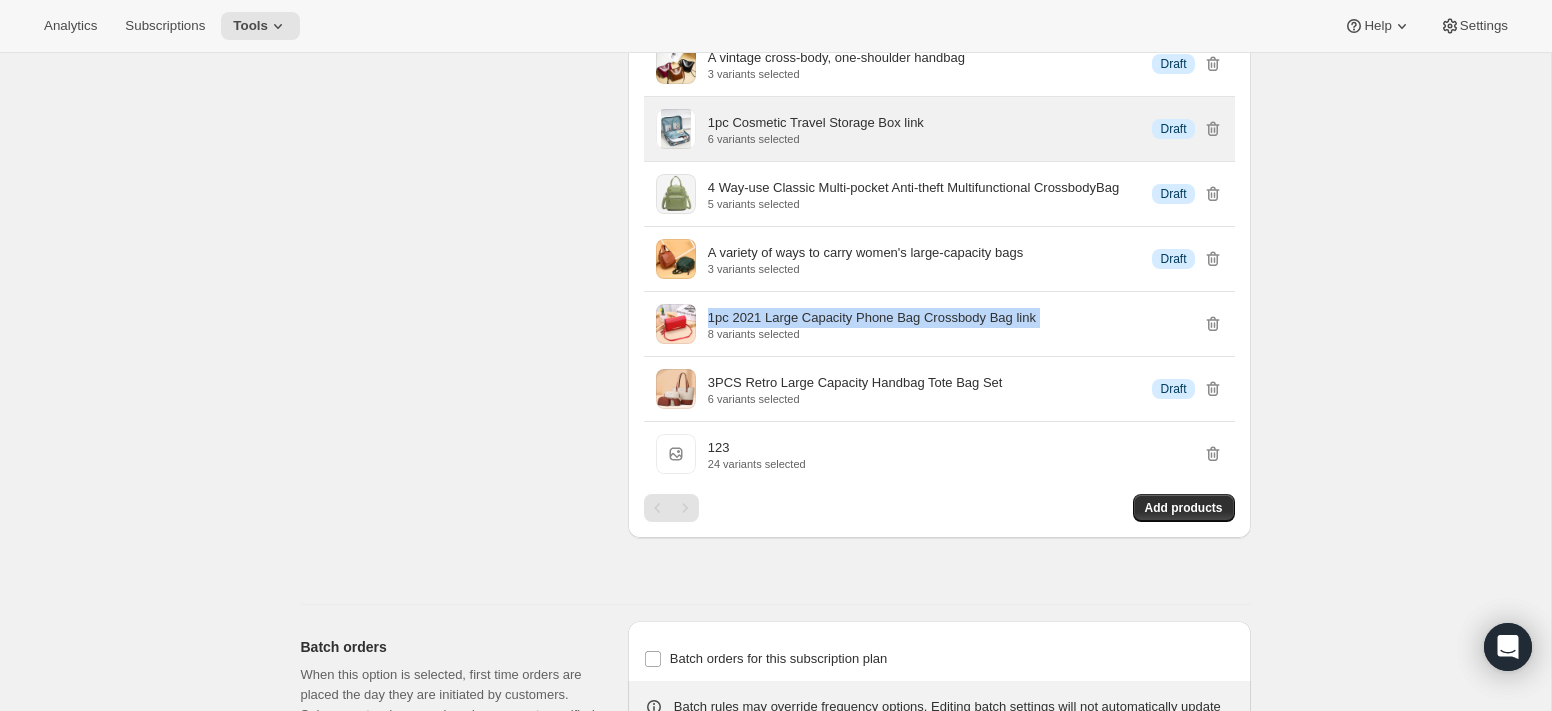 scroll, scrollTop: 2116, scrollLeft: 0, axis: vertical 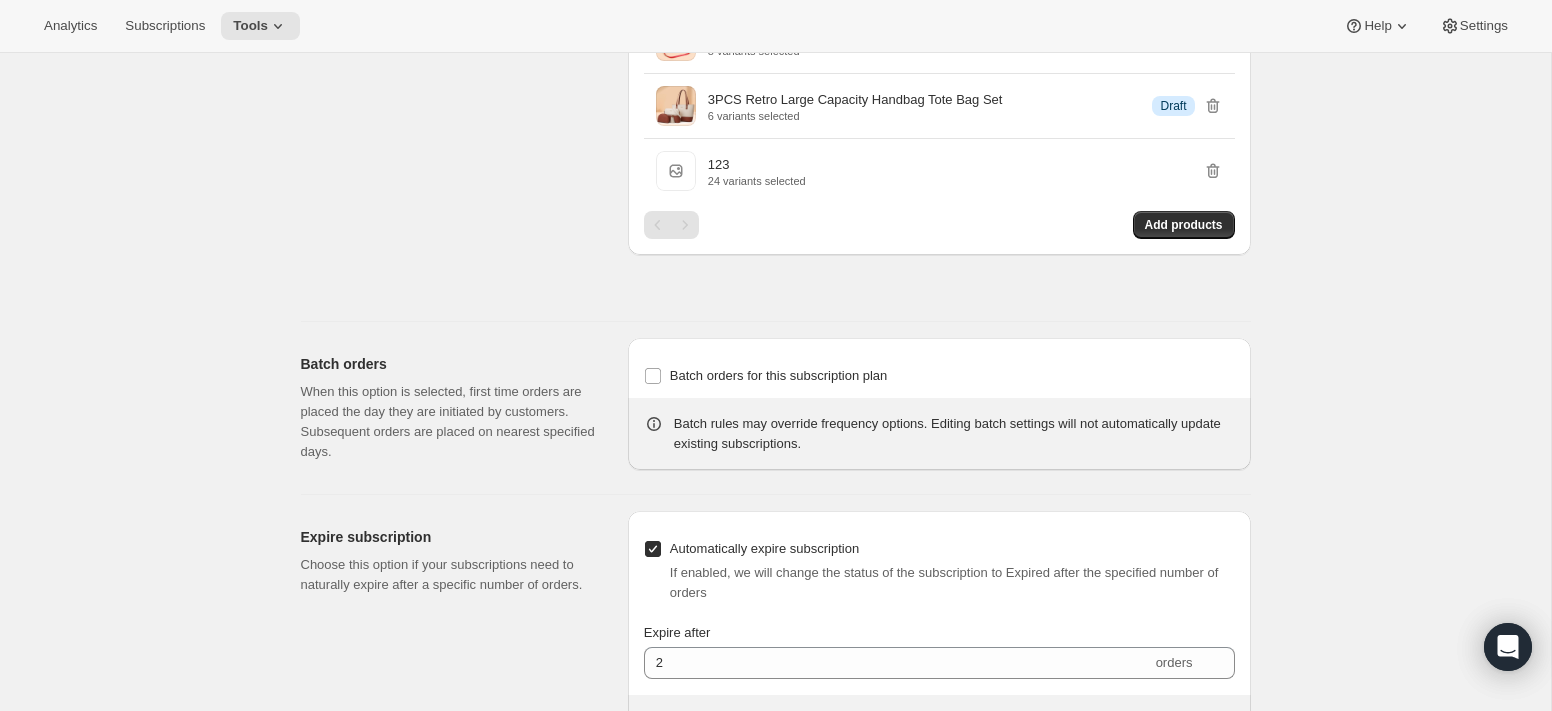 click on "Batch orders for this subscription plan Batch rules may override frequency options. Editing batch settings will not automatically update existing subscriptions." at bounding box center (939, 404) 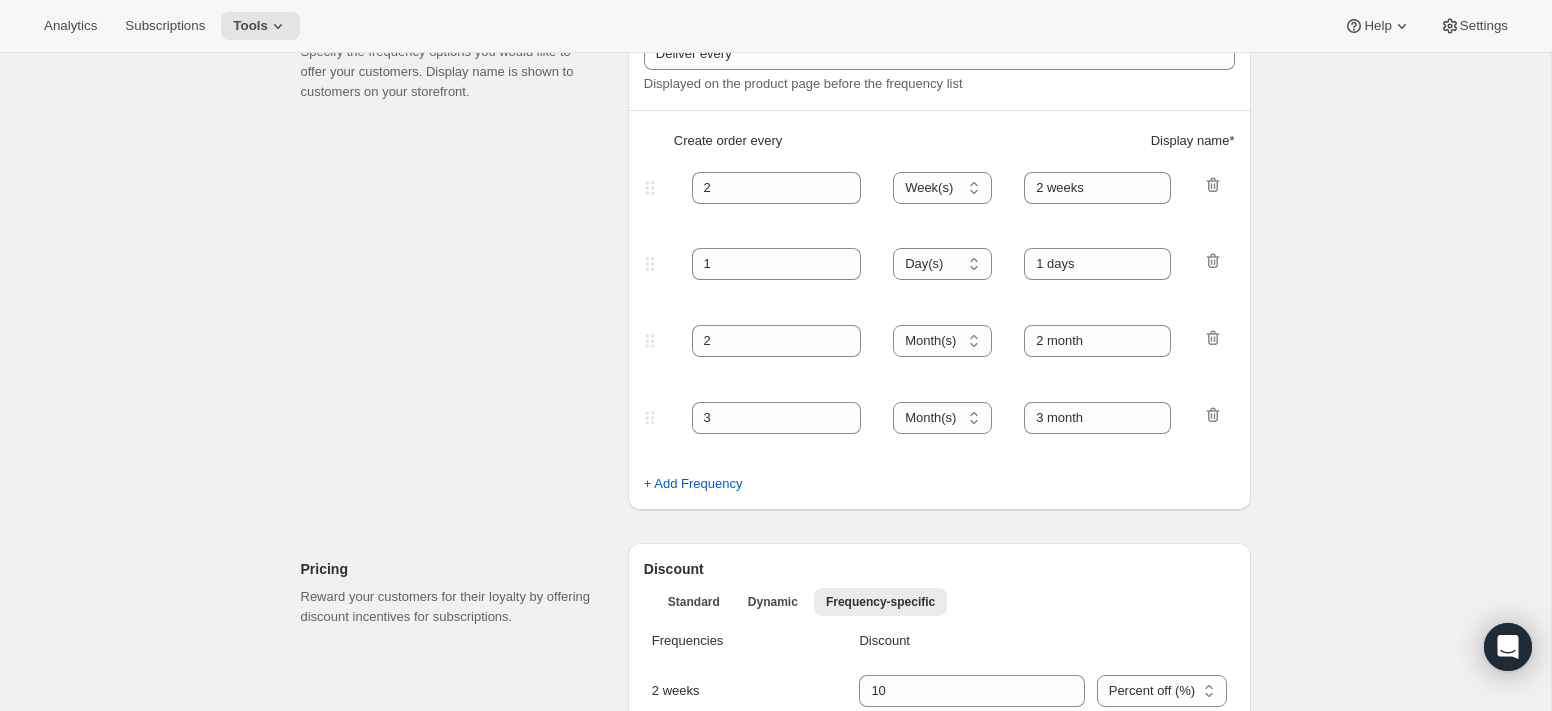 scroll, scrollTop: 0, scrollLeft: 0, axis: both 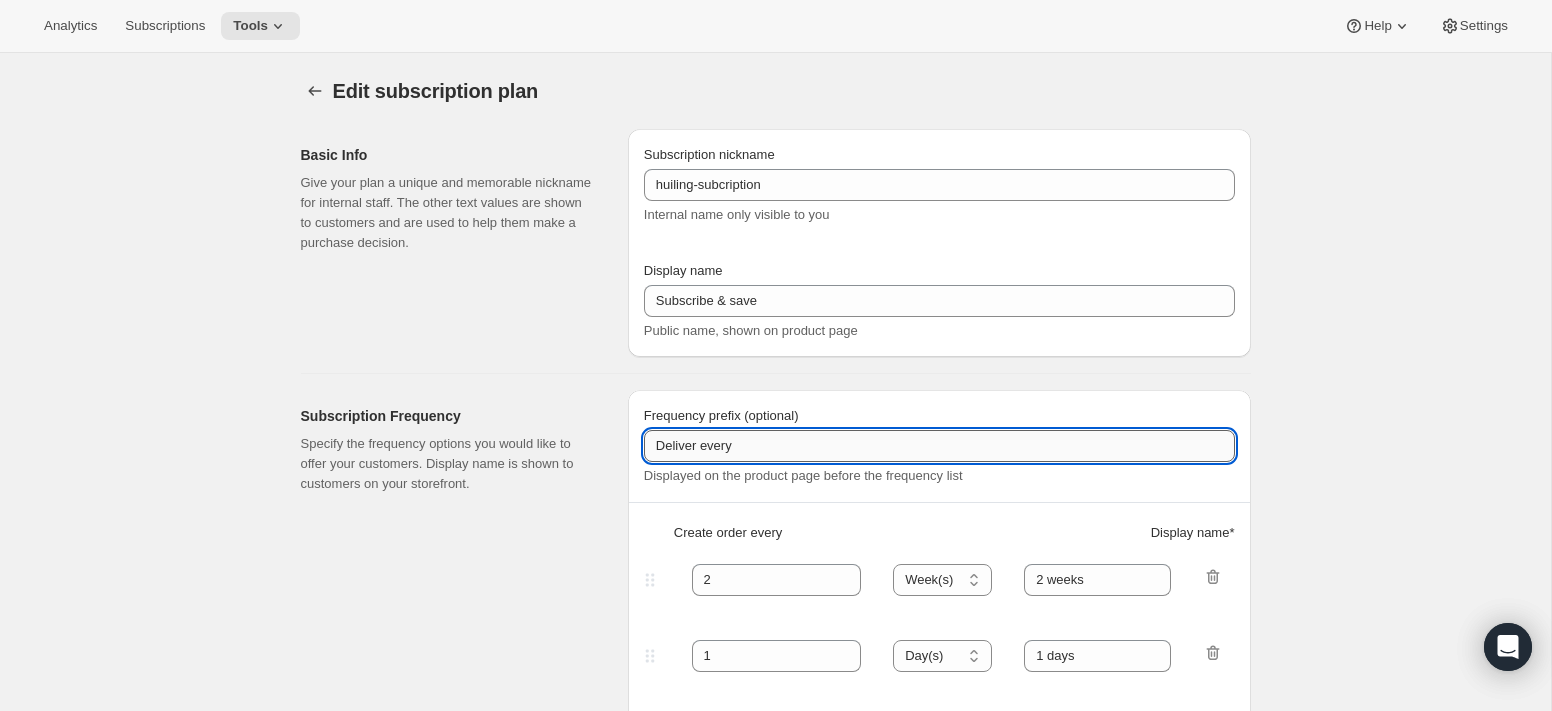click on "Deliver every" at bounding box center [939, 446] 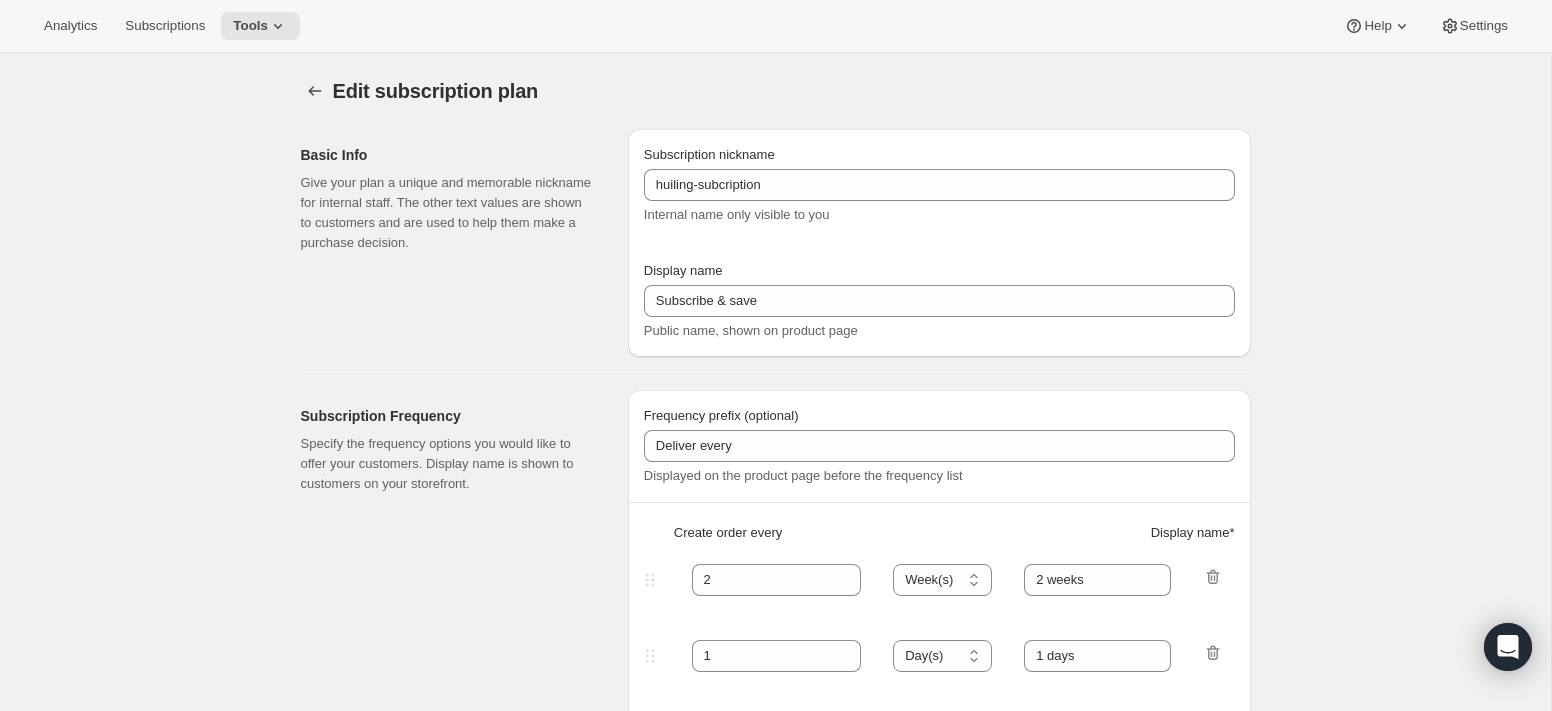 click on "Frequency prefix (optional)" at bounding box center [939, 416] 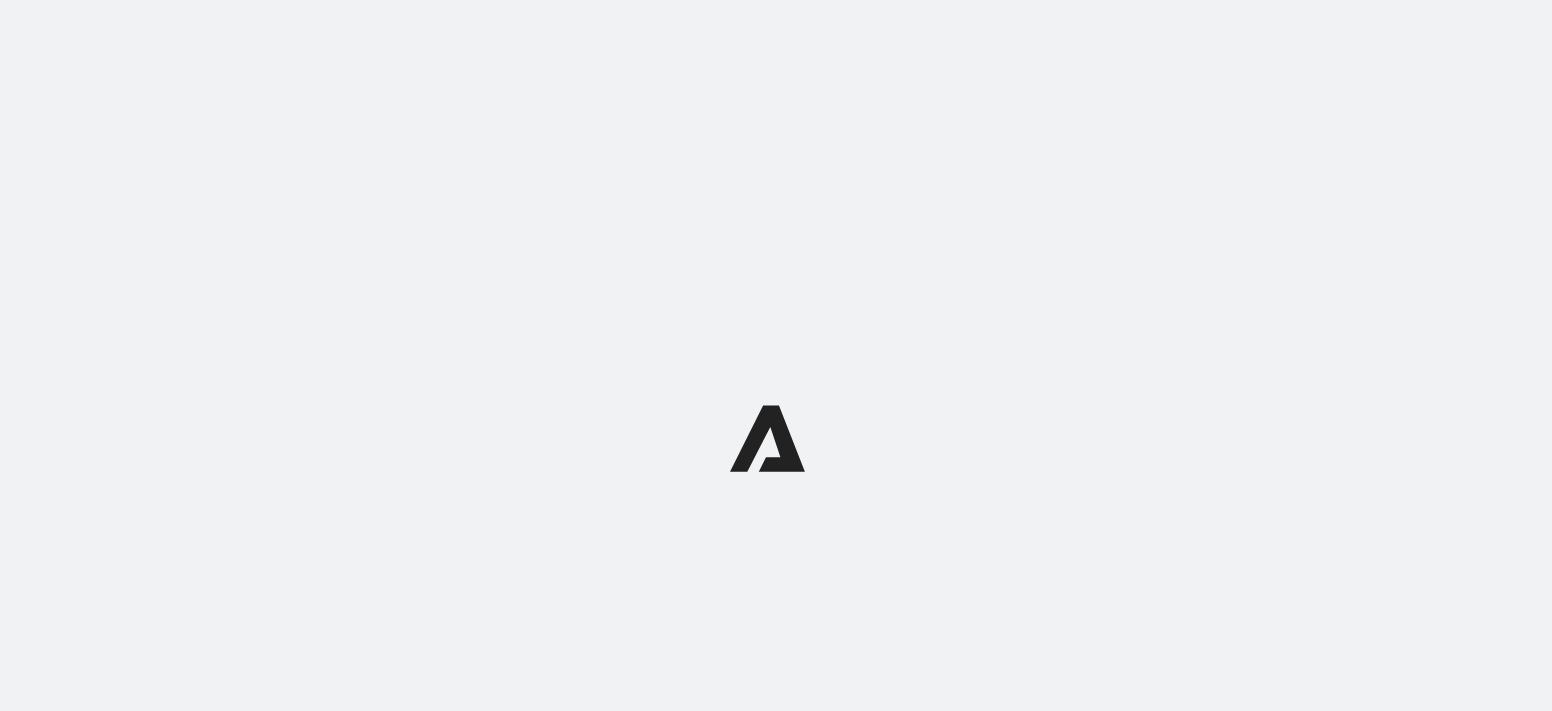 scroll, scrollTop: 0, scrollLeft: 0, axis: both 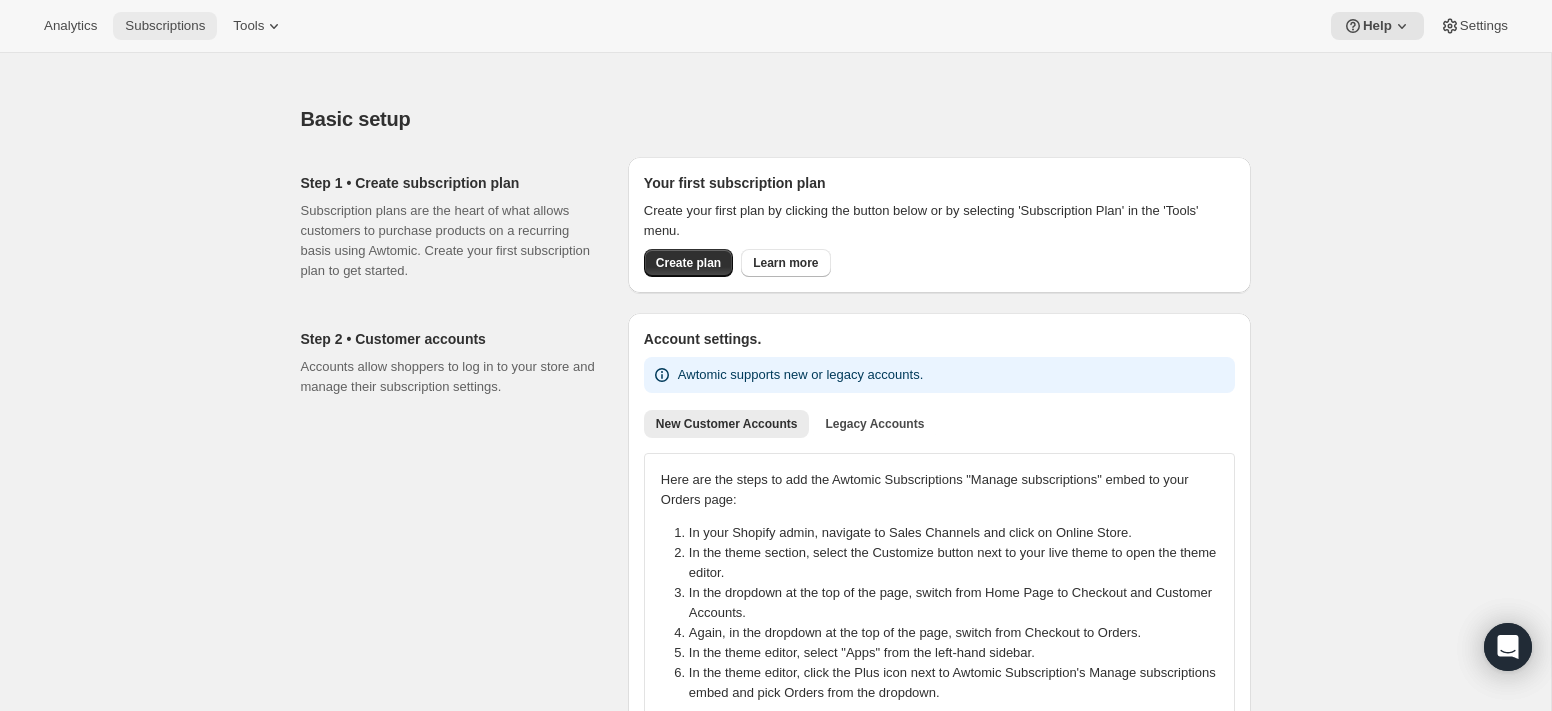 click on "Subscriptions" at bounding box center (165, 26) 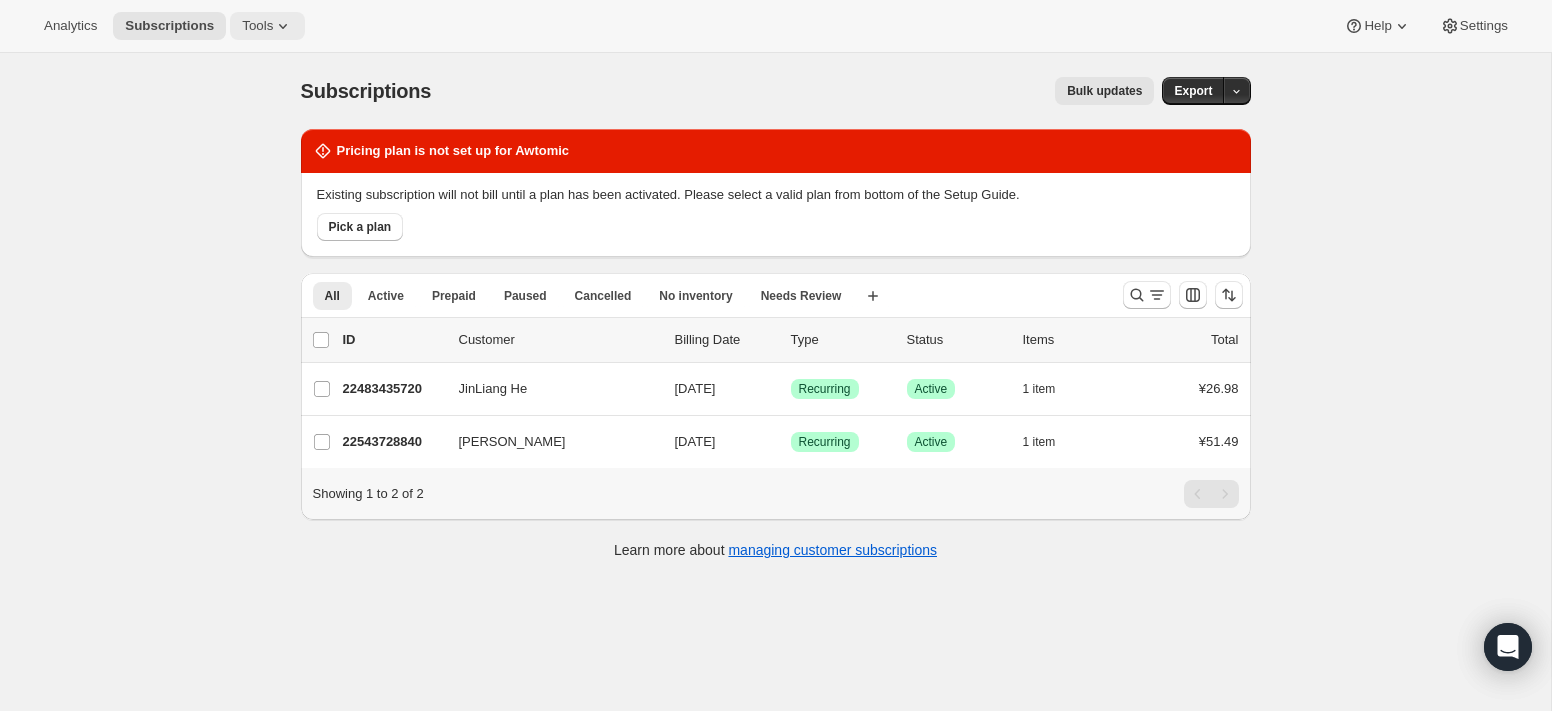 click on "Tools" at bounding box center [267, 26] 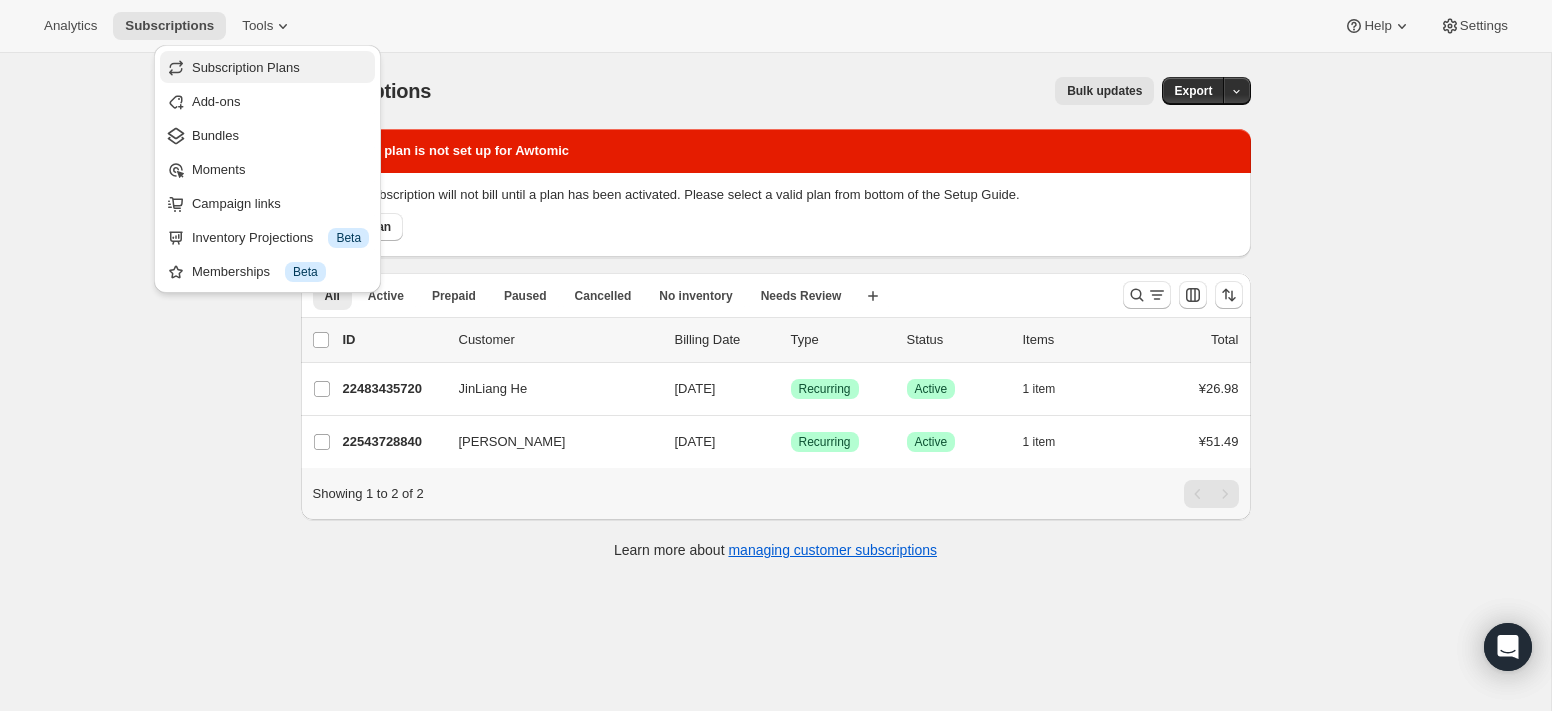 click on "Subscription Plans" at bounding box center (267, 67) 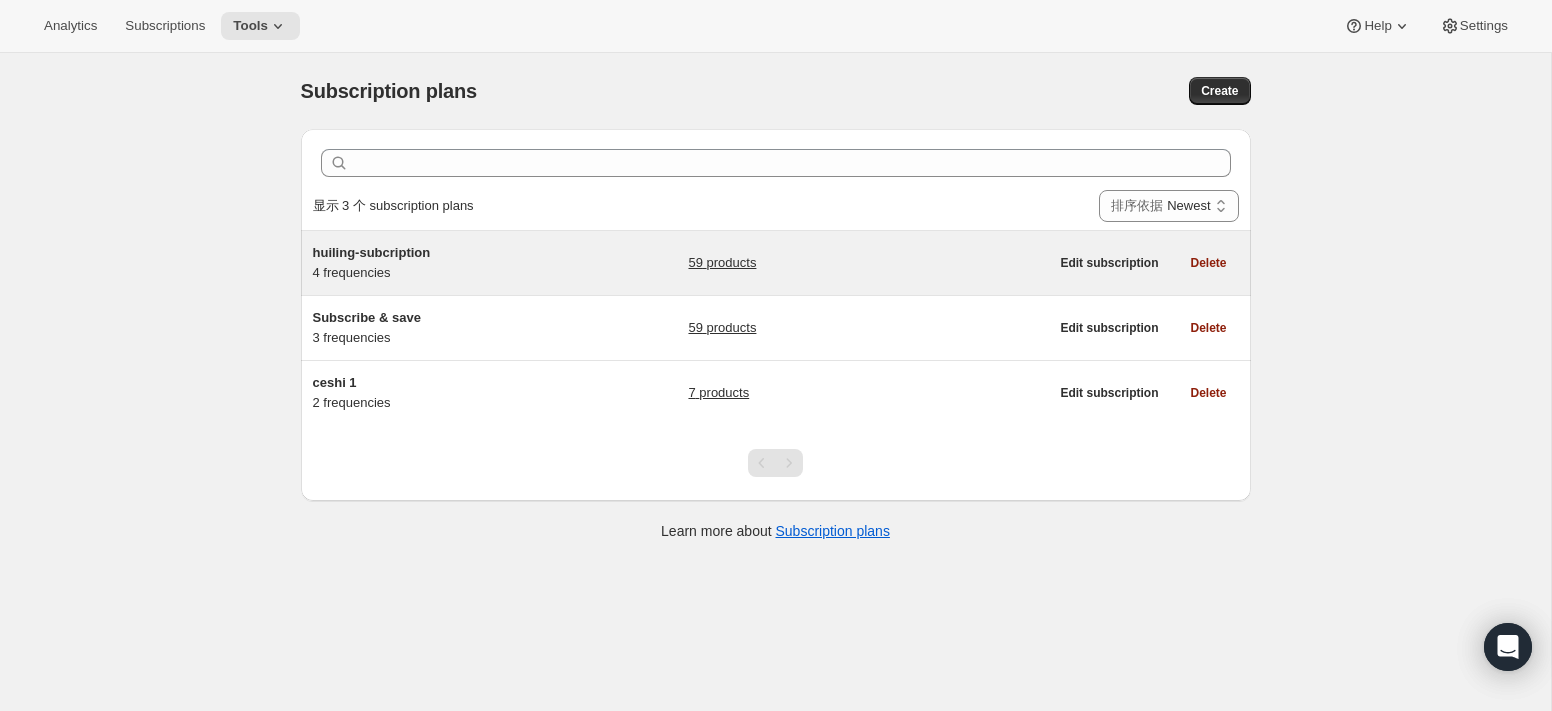 click on "huiling-subcription 4 frequencies 59   products Edit subscription Delete" at bounding box center [776, 263] 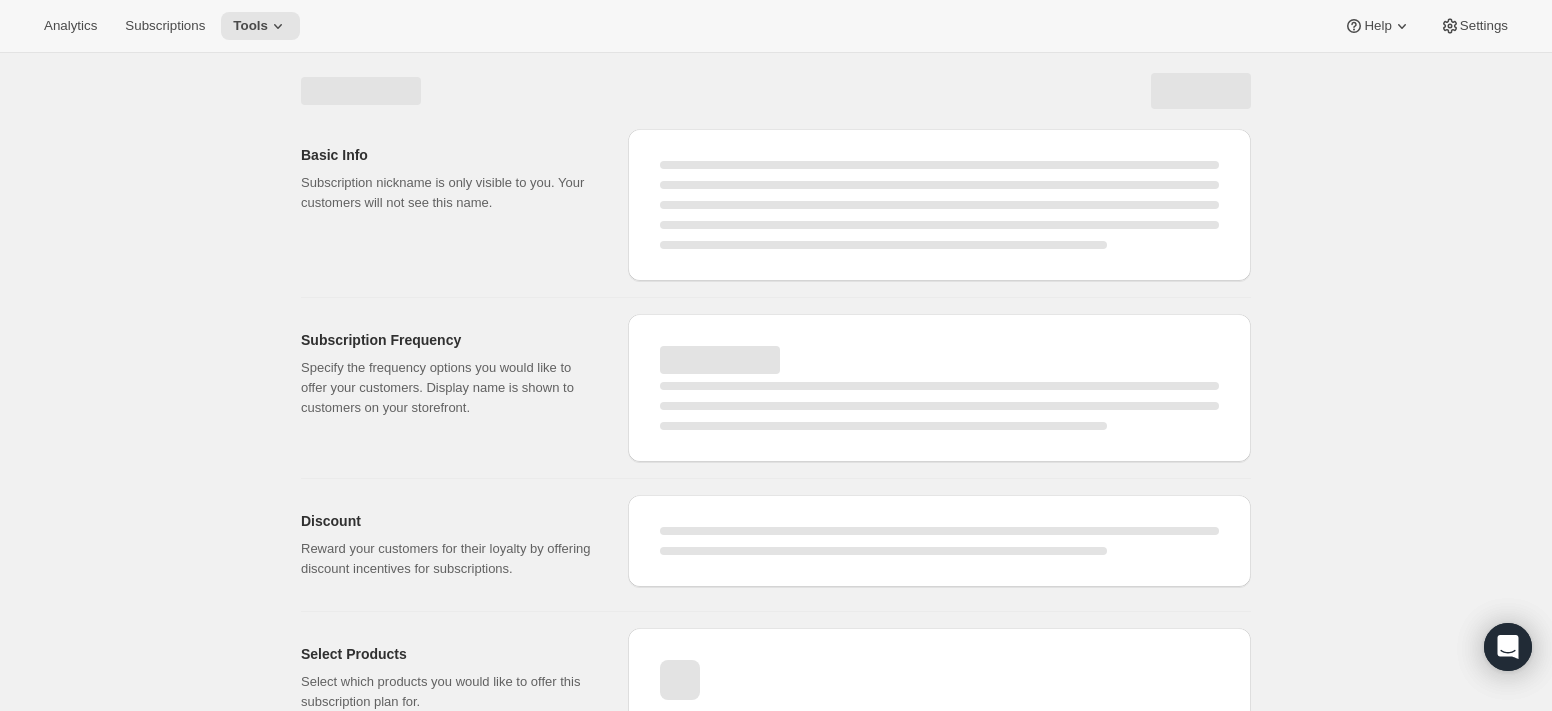 select on "WEEK" 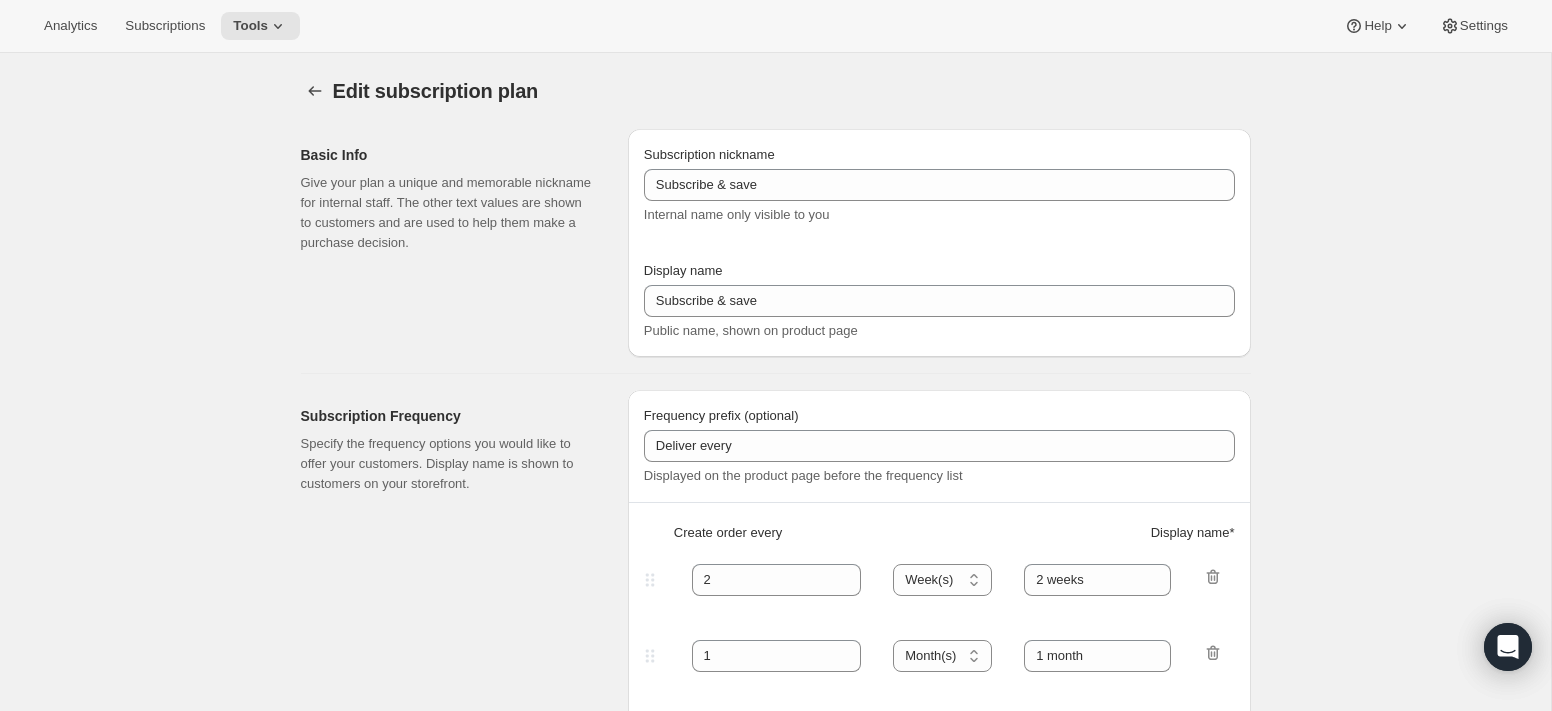type on "huiling-subcription" 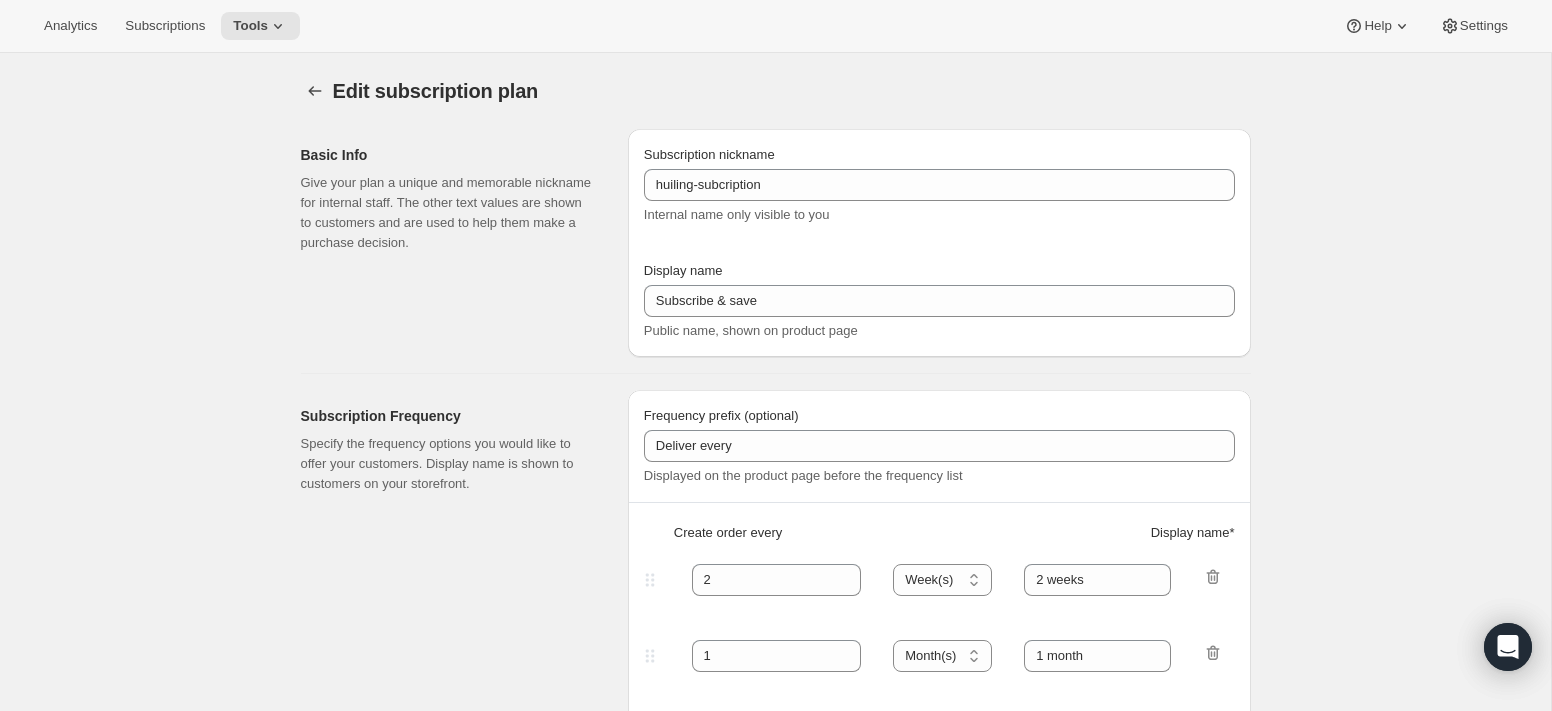 select on "DAY" 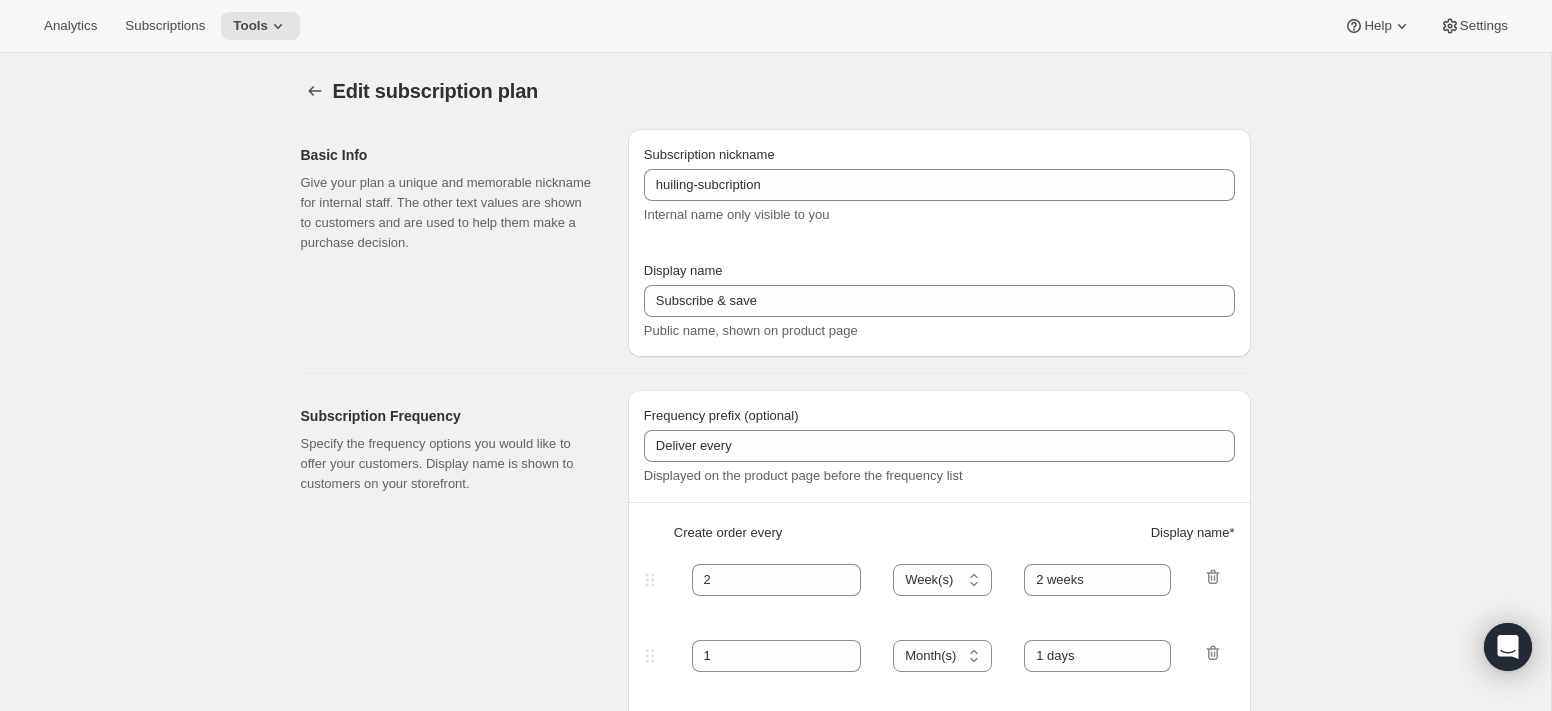 select on "MONTH" 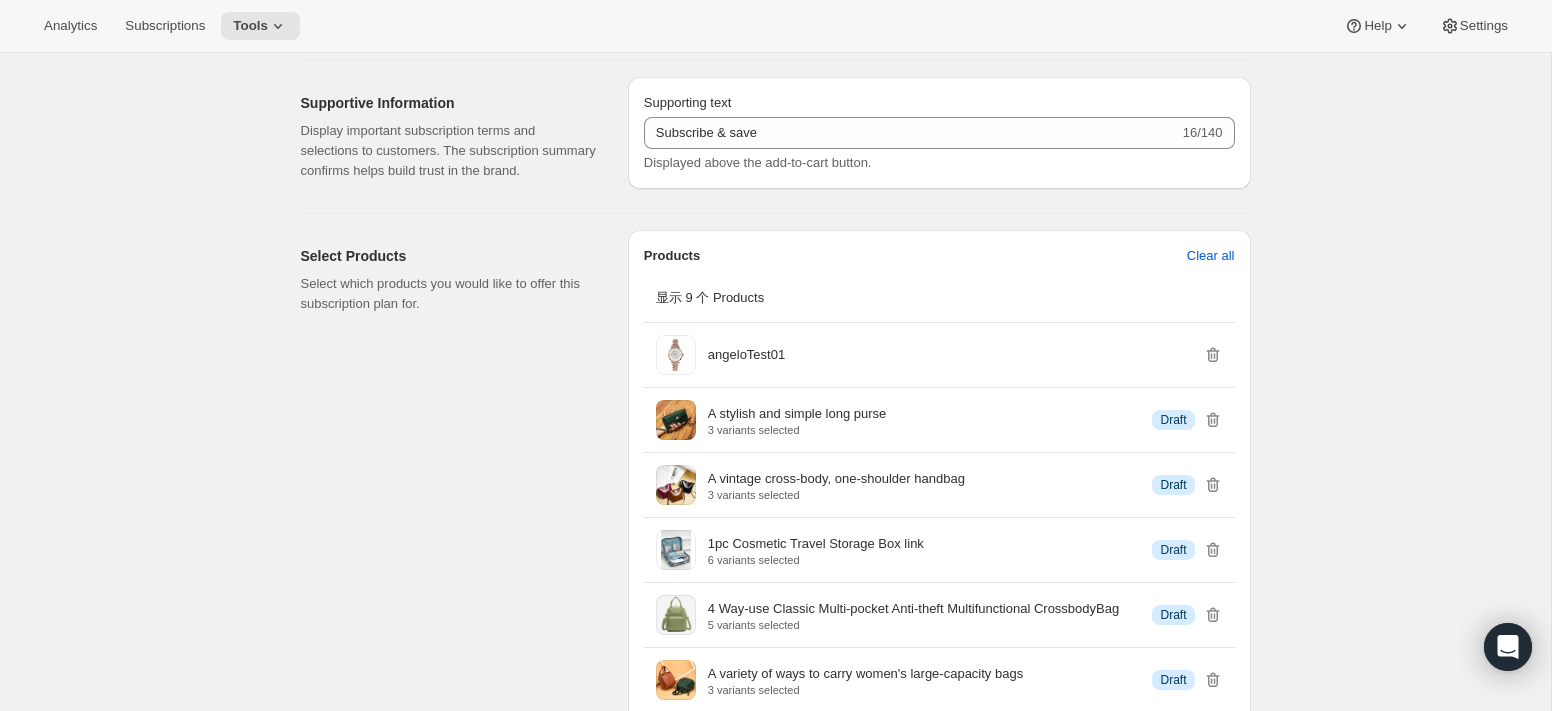 scroll, scrollTop: 1451, scrollLeft: 0, axis: vertical 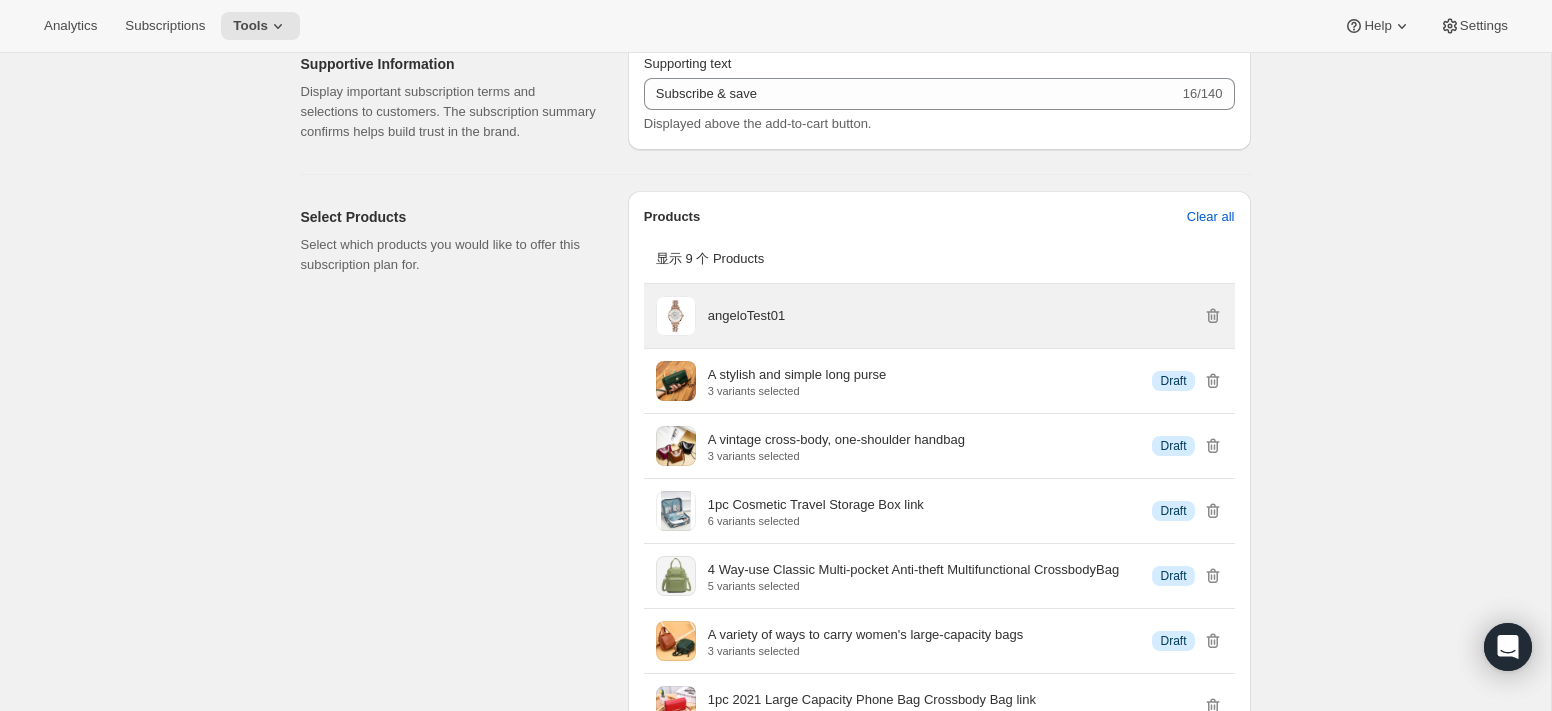 click on "angeloTest01" at bounding box center (746, 316) 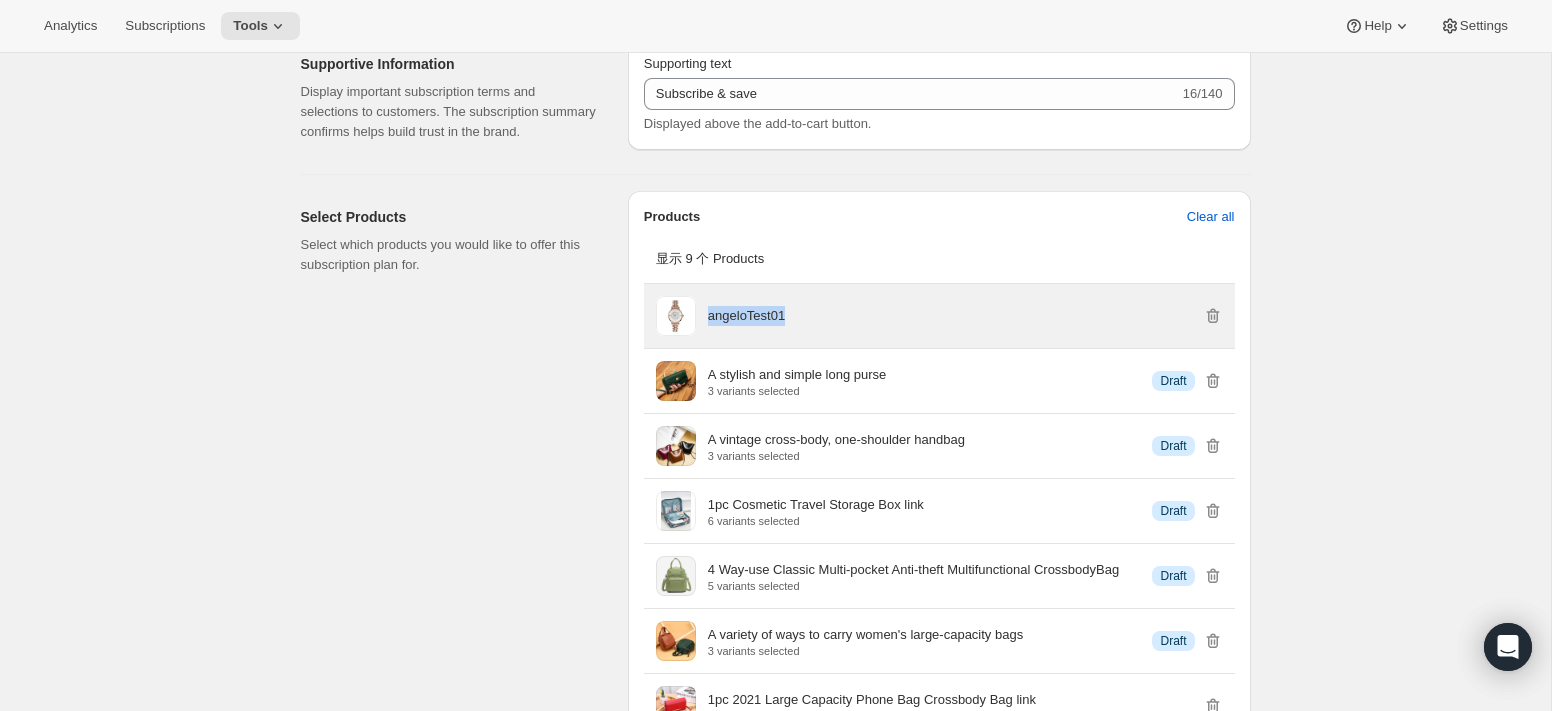 click on "angeloTest01" at bounding box center (746, 316) 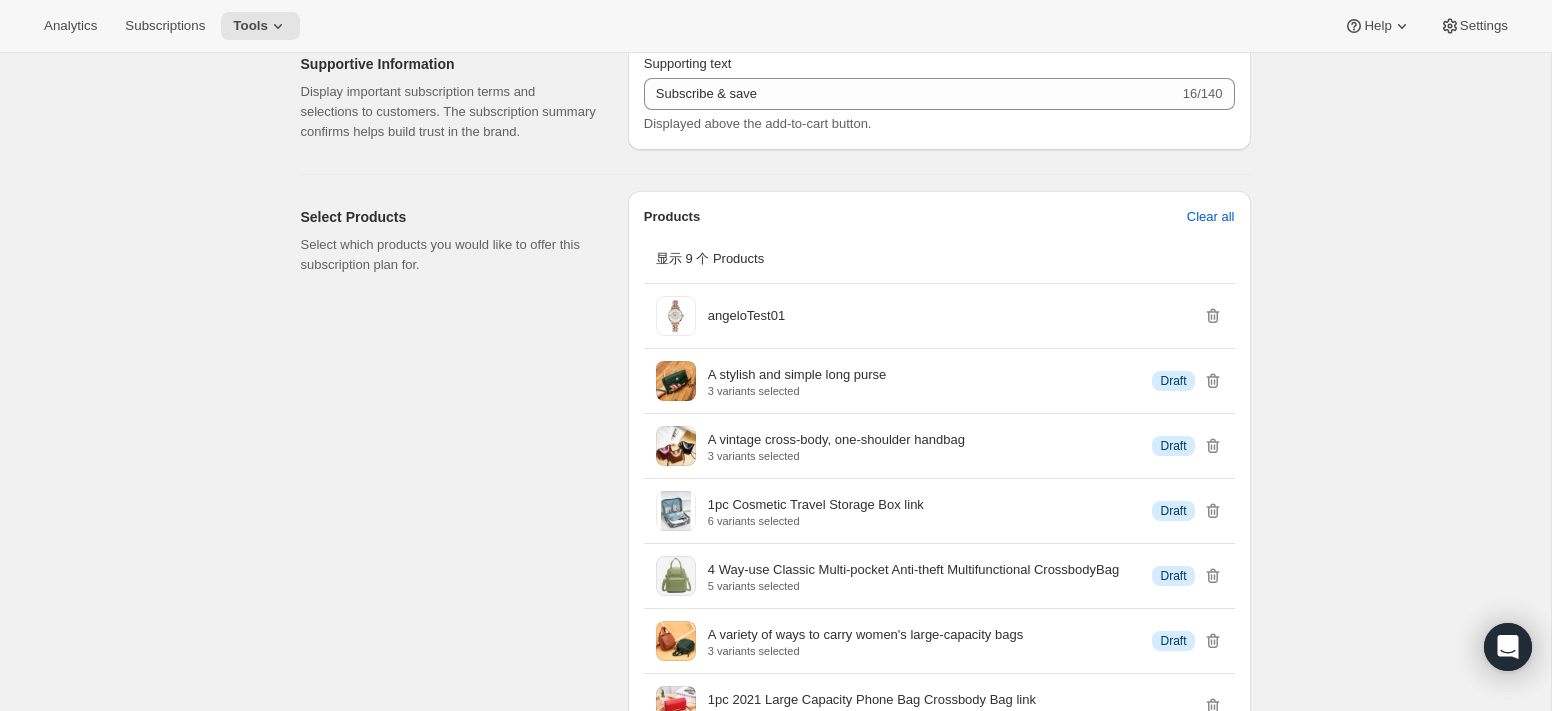 click on "Edit subscription plan。此页面已就绪 Edit subscription plan Basic Info Give your plan a unique and memorable nickname for internal staff. The other text values are shown to customers and are used to help them make a purchase decision. Subscription nickname huiling-subcription Internal name only visible to you Display name Subscribe & save Public name, shown on product page Subscription Frequency Specify the frequency options you would like to offer your customers. Display name is shown to customers on your storefront. Frequency prefix (optional) Deliver every Displayed on the product page before the frequency list Create order every Display name * 2 Day(s) Week(s) Month(s) Year(s) Week(s) 2 weeks 1 Day(s) Week(s) Month(s) Year(s) Day(s) 1 days 2 Day(s) Week(s) Month(s) Year(s) Month(s) 2 month 3 Day(s) Week(s) Month(s) Year(s) Month(s) 3 month + Add Frequency Pricing Reward your customers for their loyalty by offering discount incentives for subscriptions. Discount Standard Dynamic Frequency-specific 2" at bounding box center [775, 57] 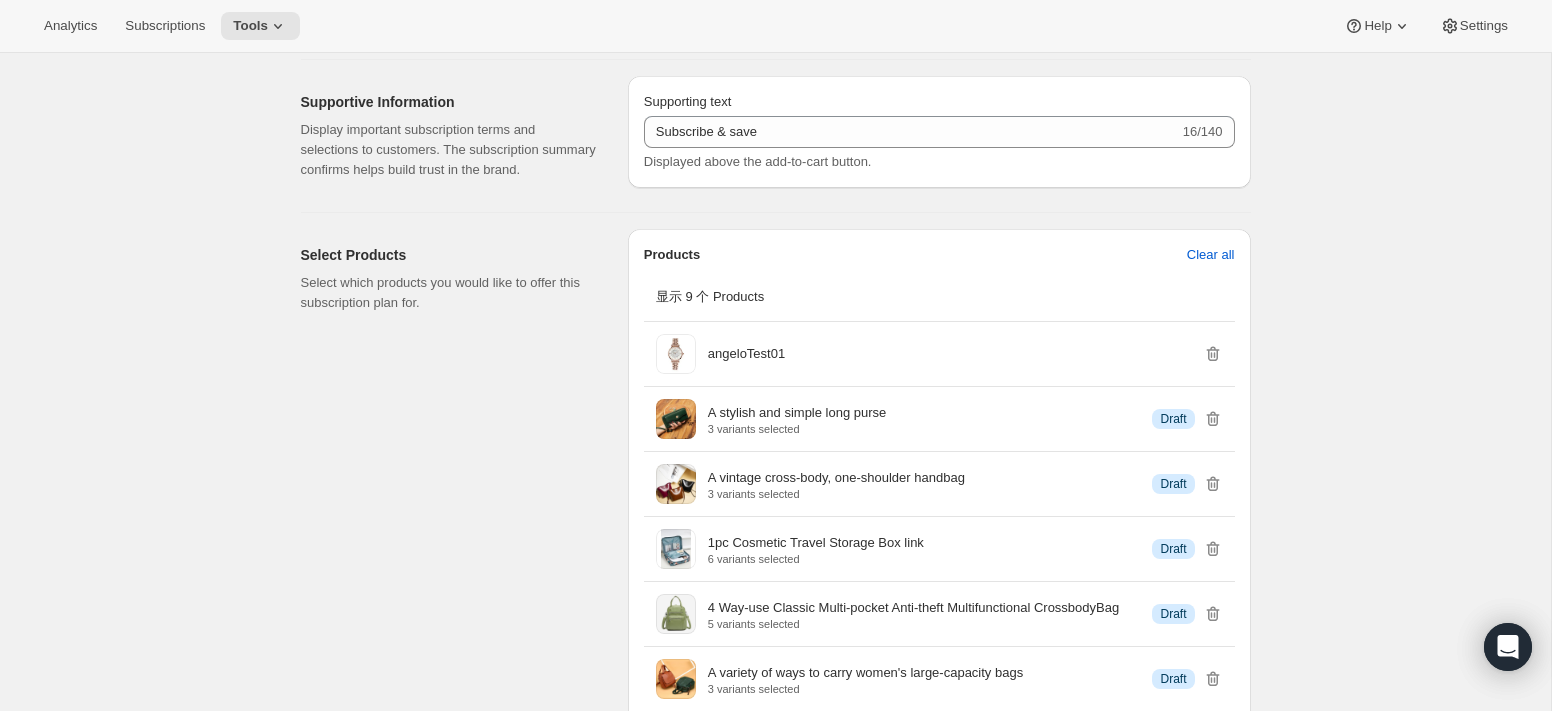 scroll, scrollTop: 1400, scrollLeft: 0, axis: vertical 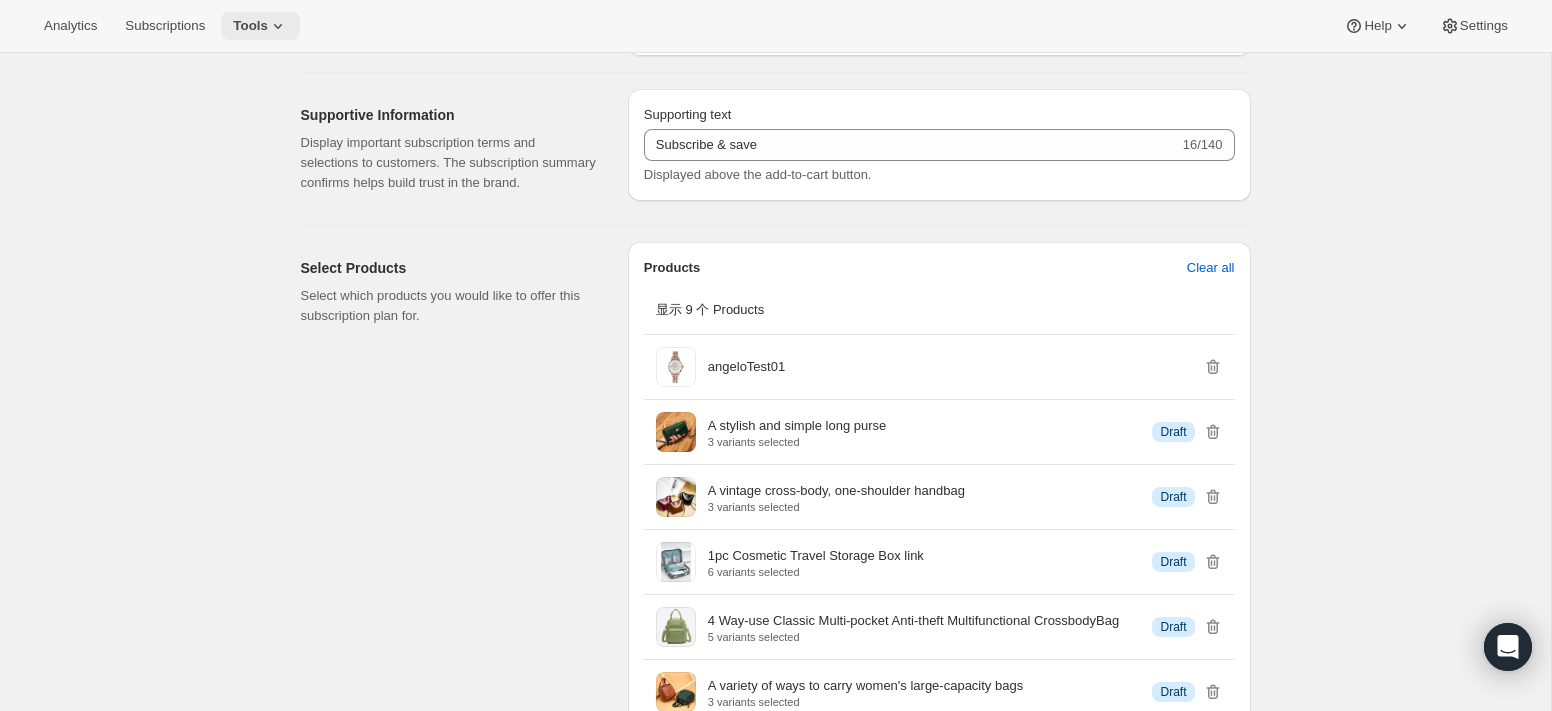 click on "Tools" at bounding box center [250, 26] 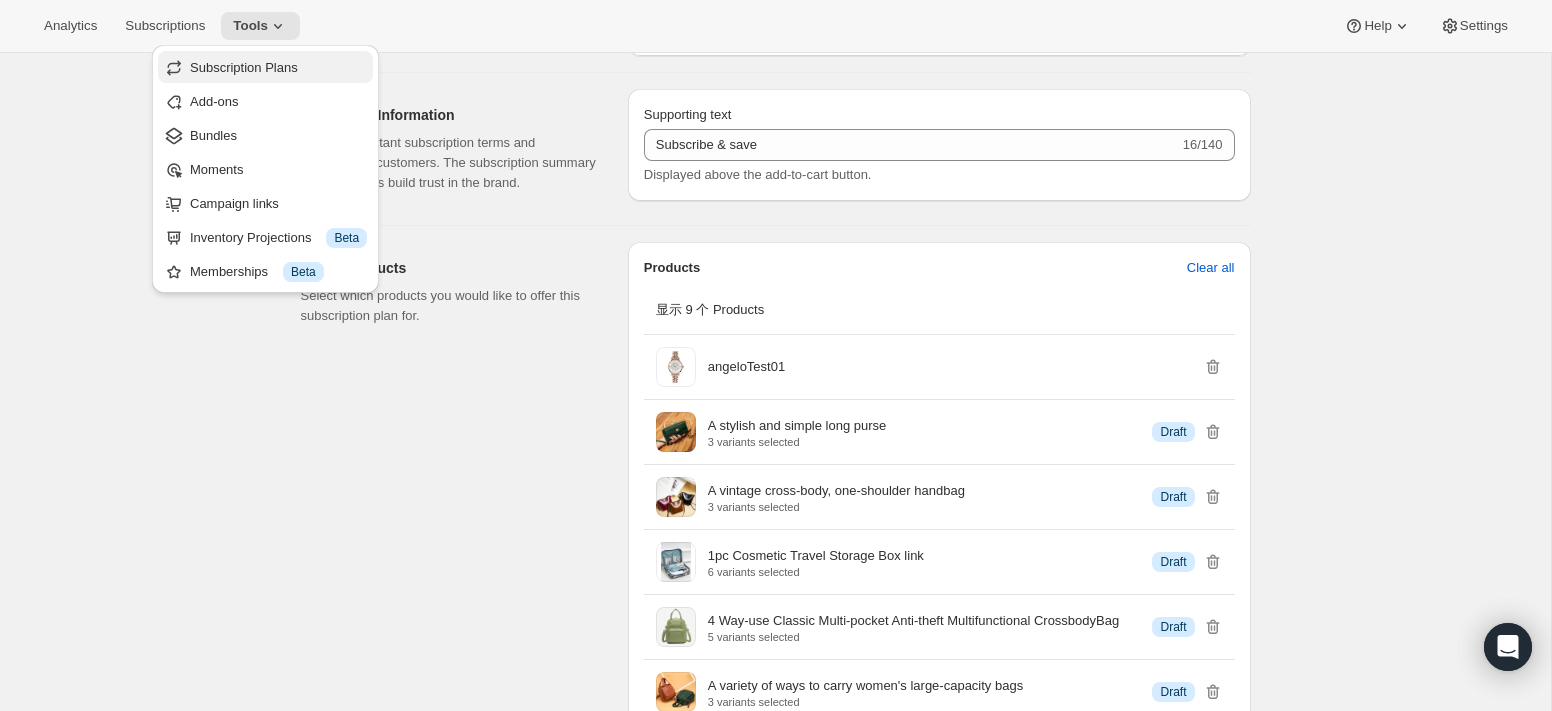 click on "Subscription Plans" at bounding box center (244, 67) 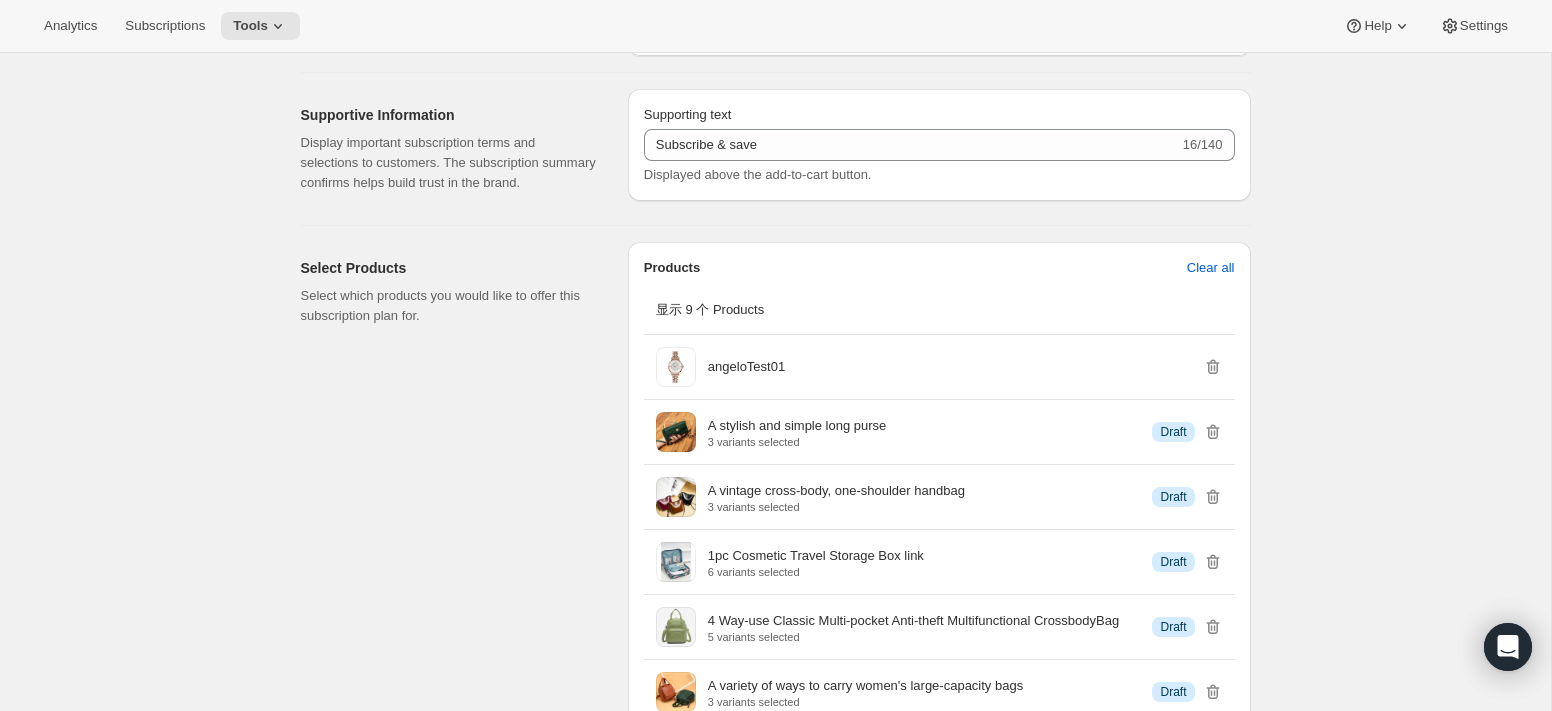 scroll, scrollTop: 0, scrollLeft: 0, axis: both 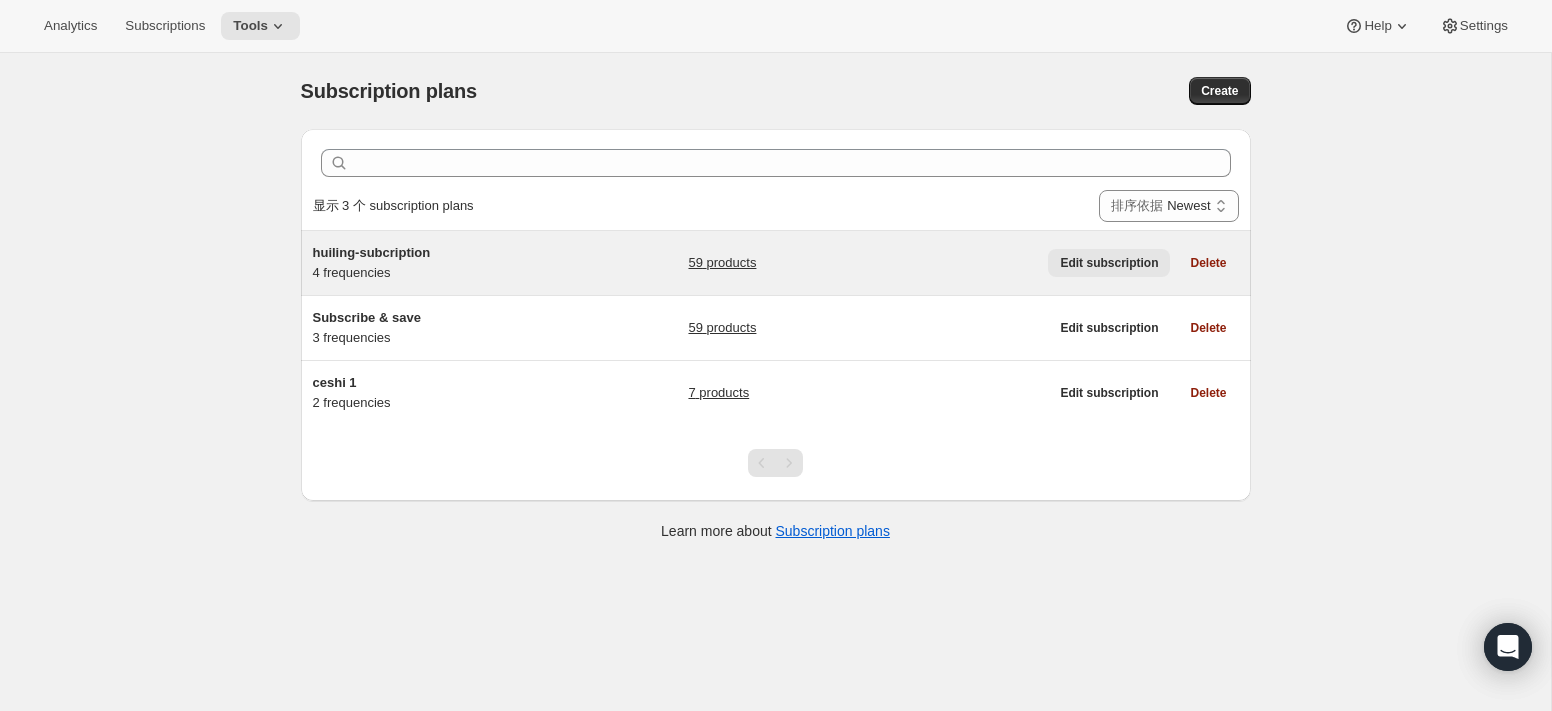 click on "Edit subscription" at bounding box center (1109, 263) 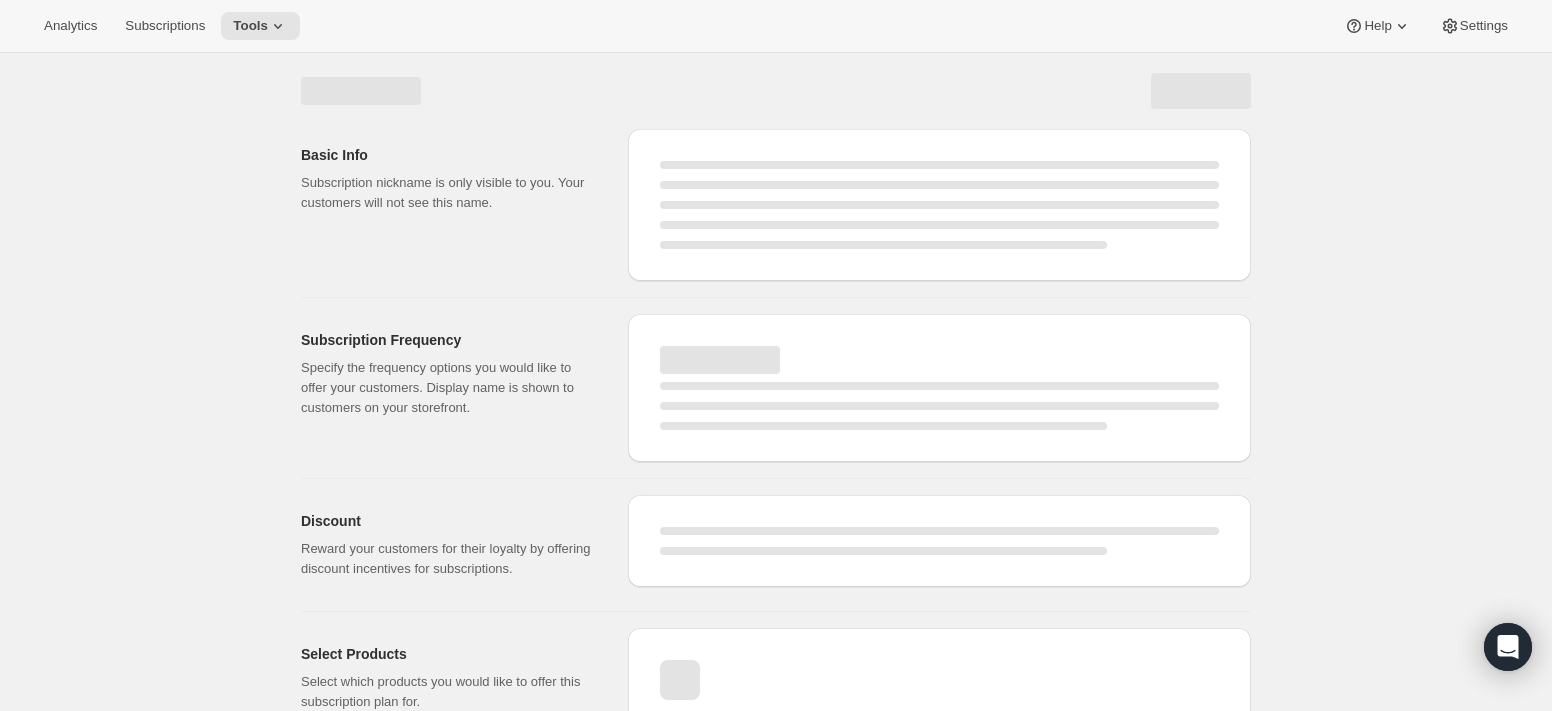select on "WEEK" 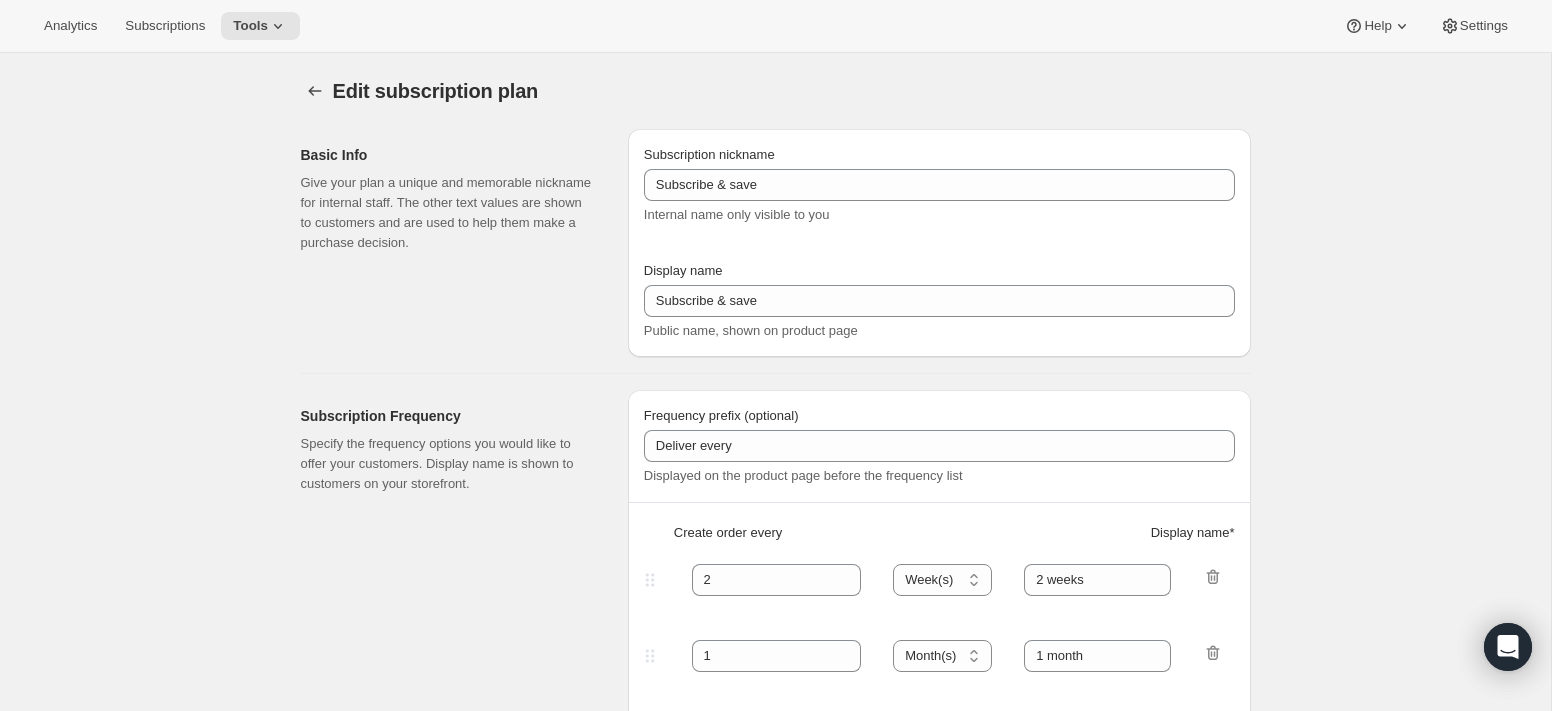 type on "huiling-subcription" 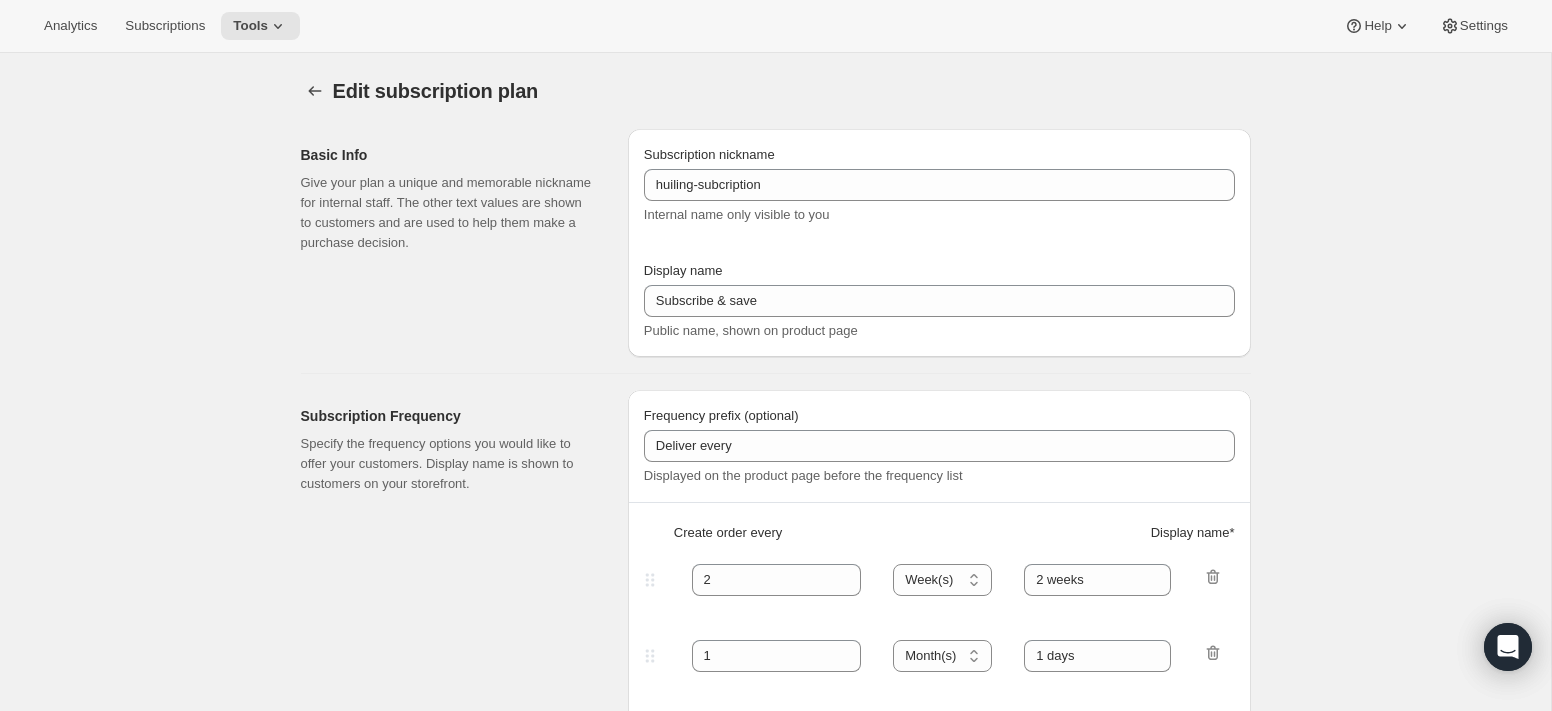 select on "MONTH" 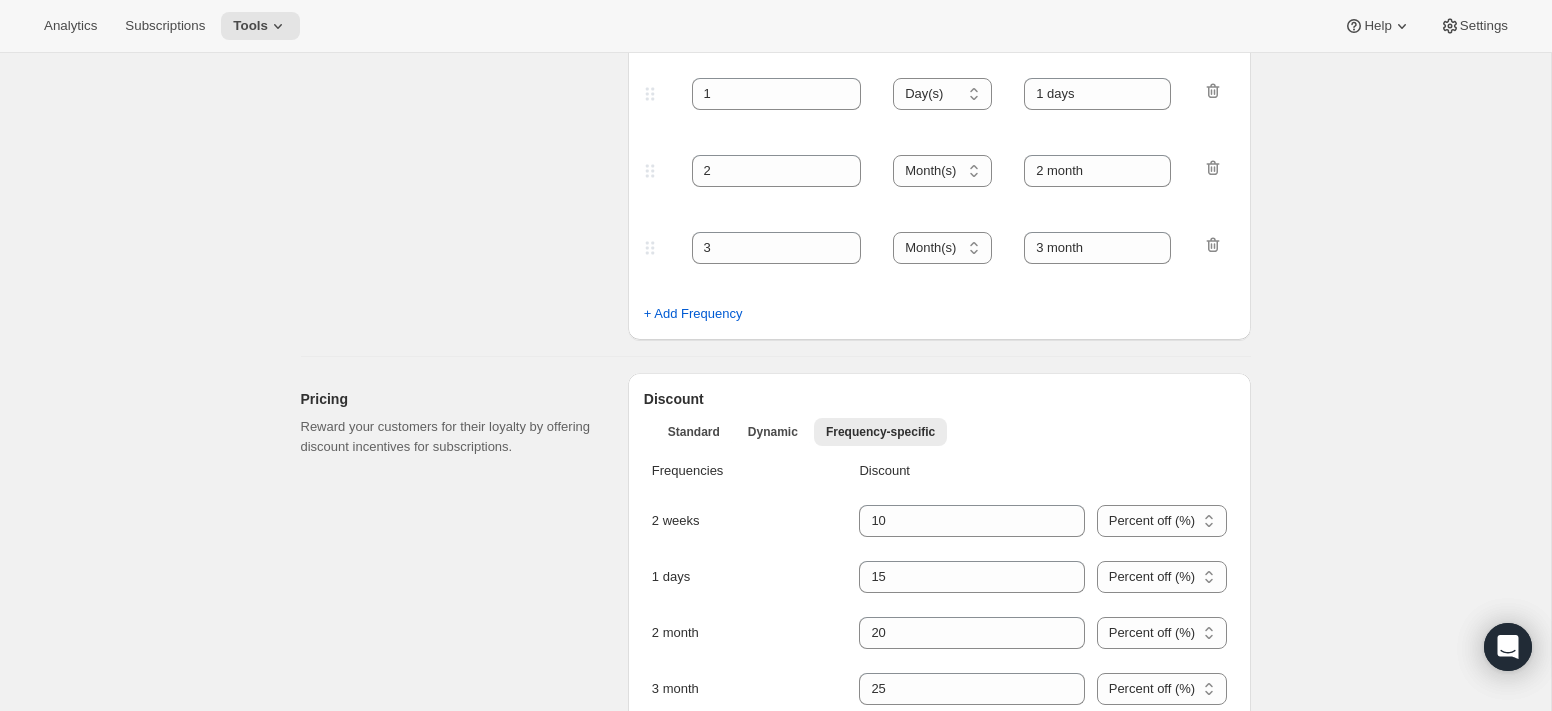 scroll, scrollTop: 0, scrollLeft: 0, axis: both 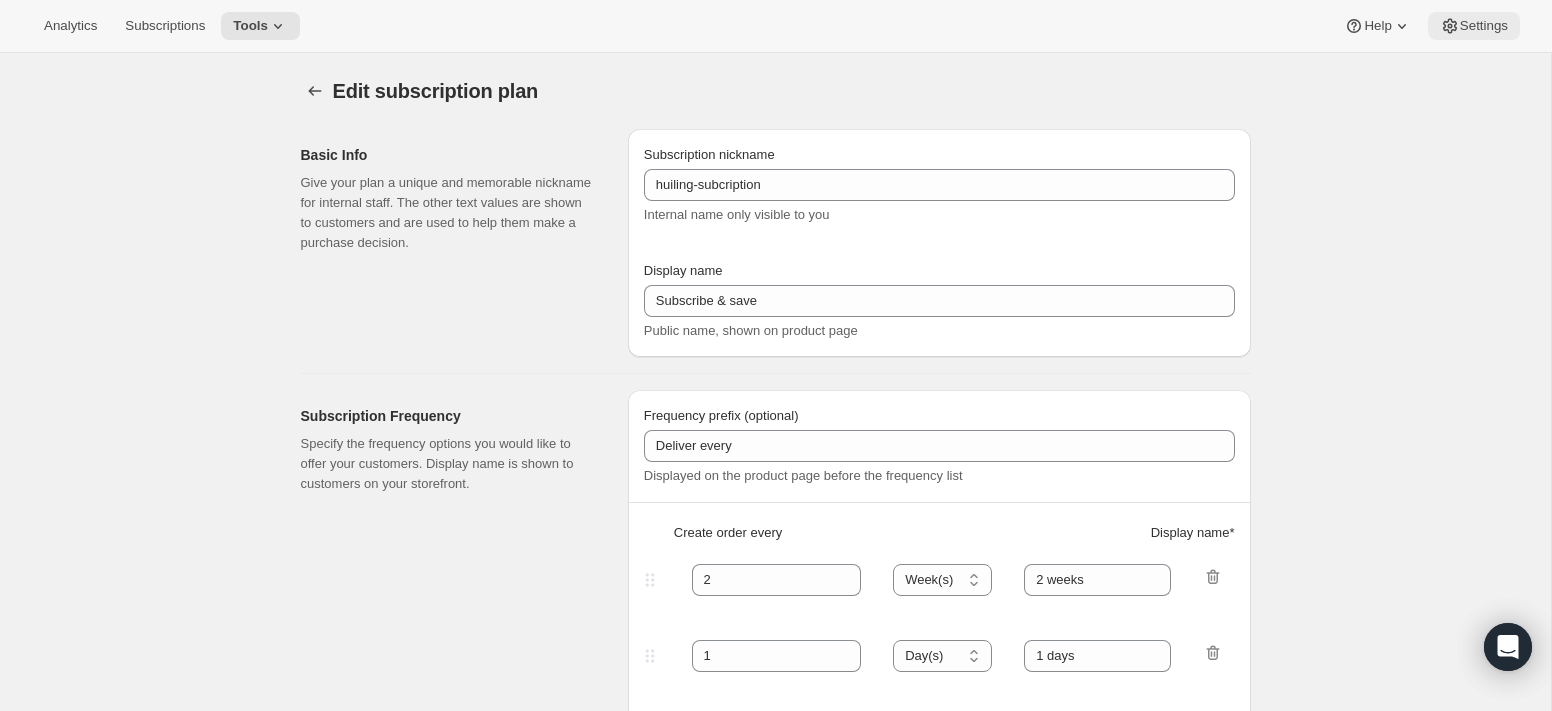 click on "Settings" at bounding box center [1474, 26] 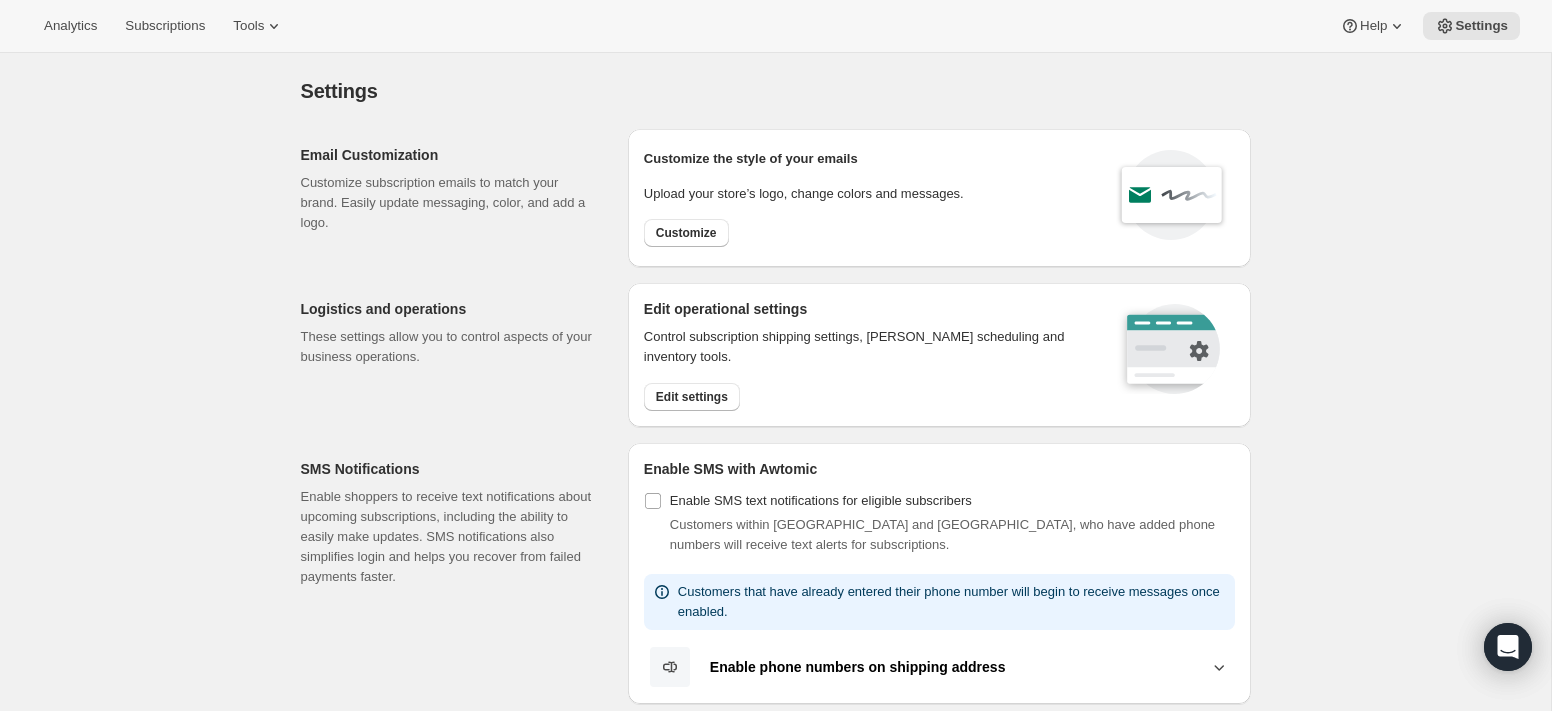 type 